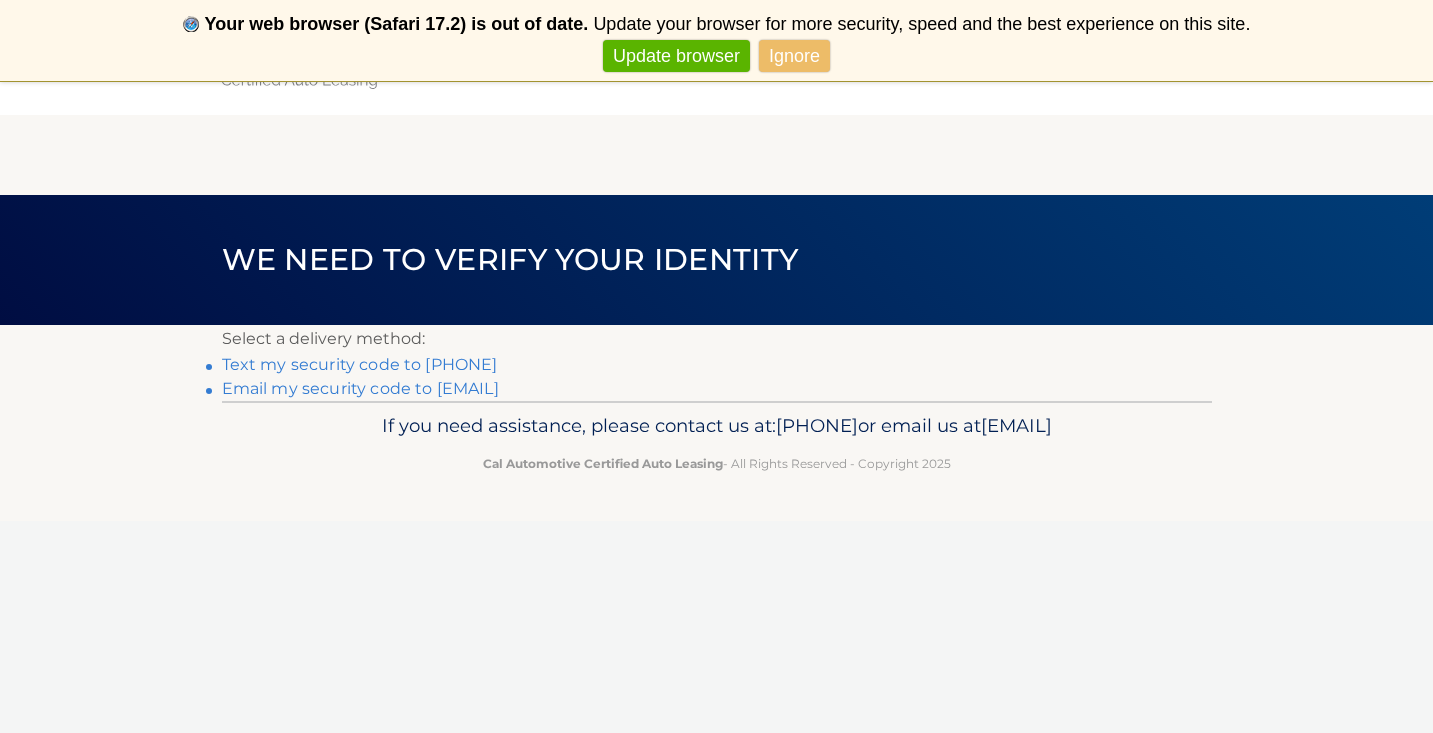 scroll, scrollTop: 0, scrollLeft: 0, axis: both 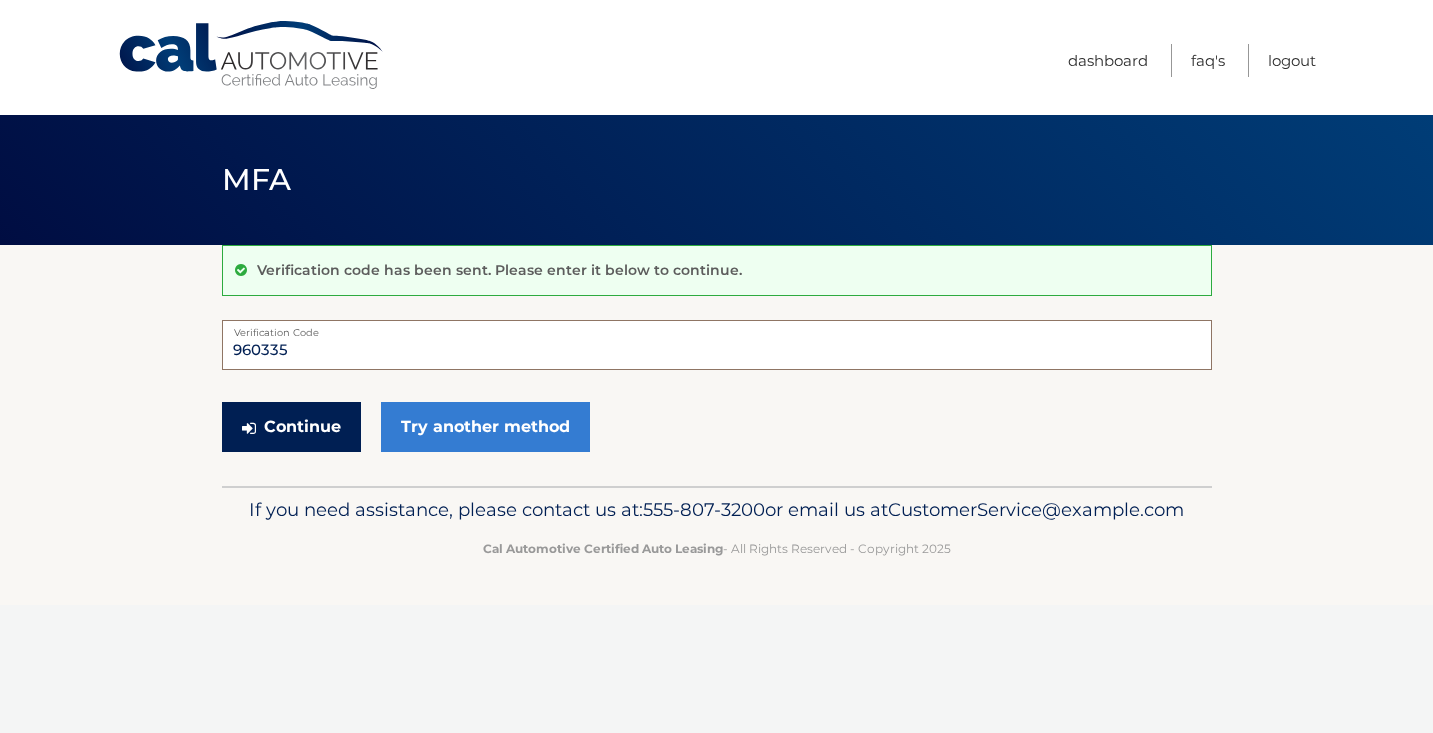 type on "960335" 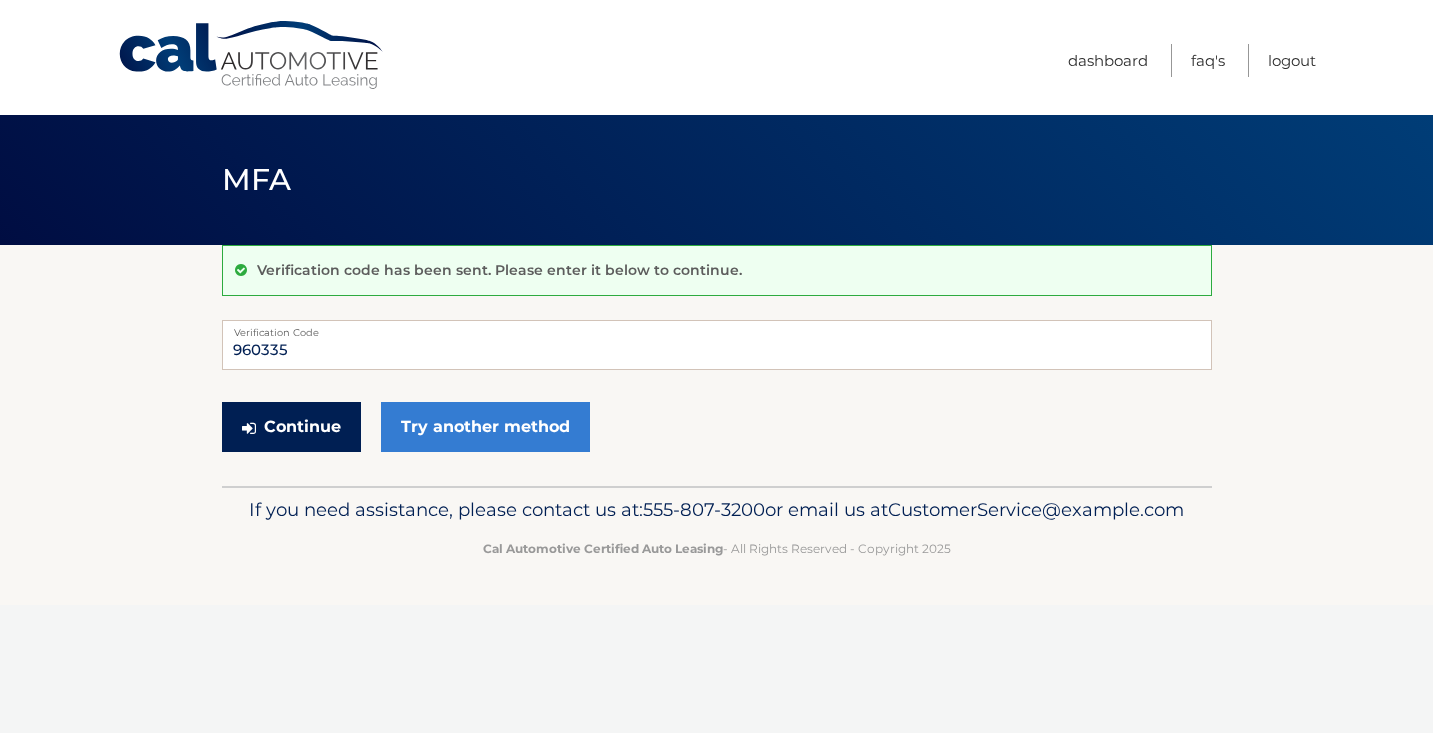 click on "Continue" at bounding box center (291, 427) 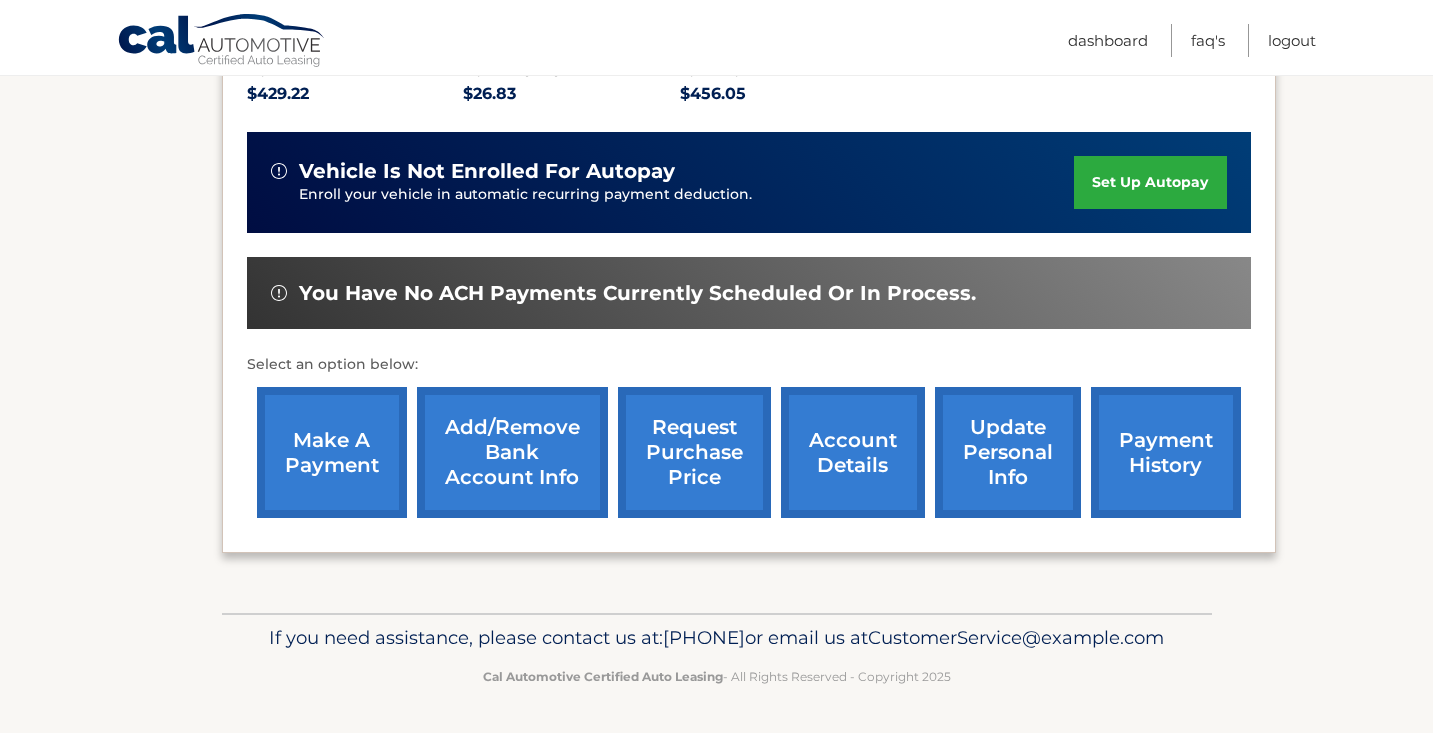 scroll, scrollTop: 502, scrollLeft: 0, axis: vertical 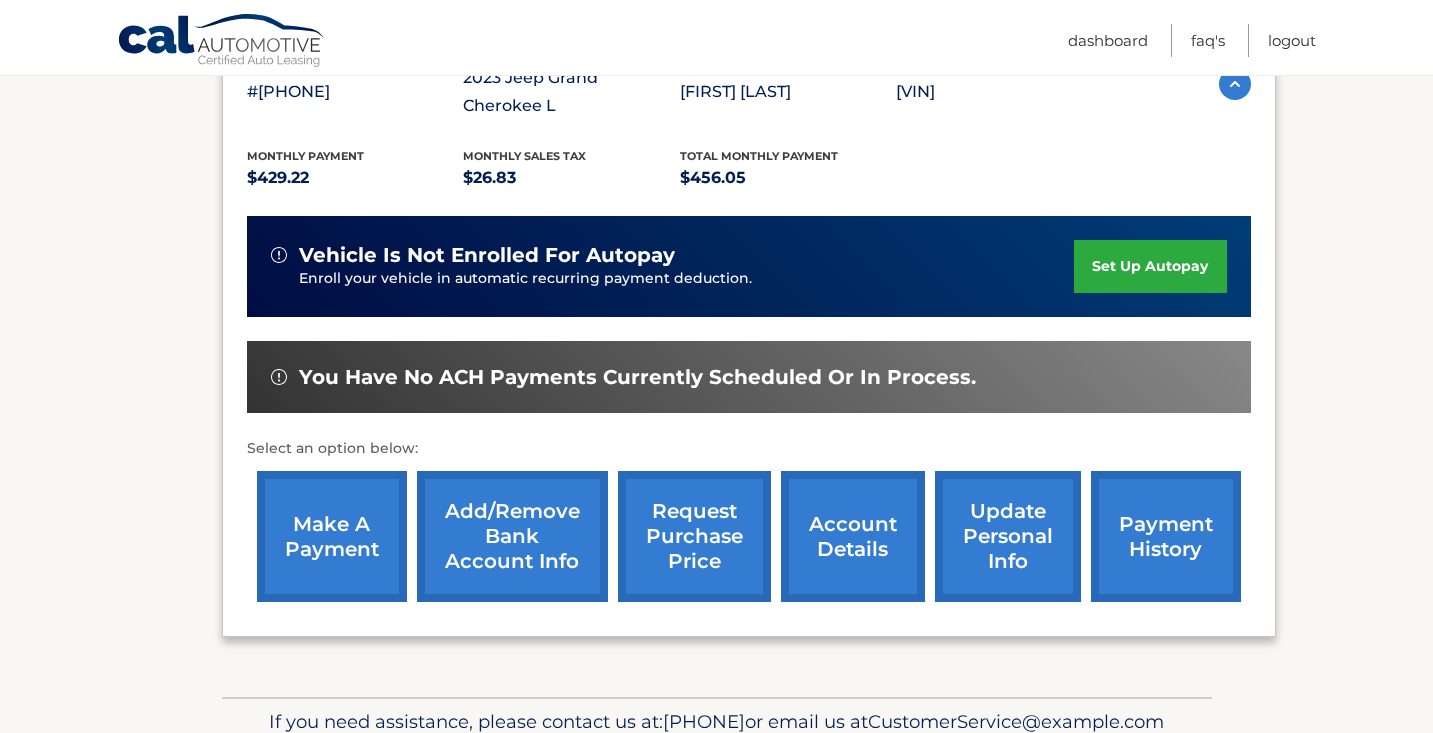 click on "request purchase price" at bounding box center (694, 536) 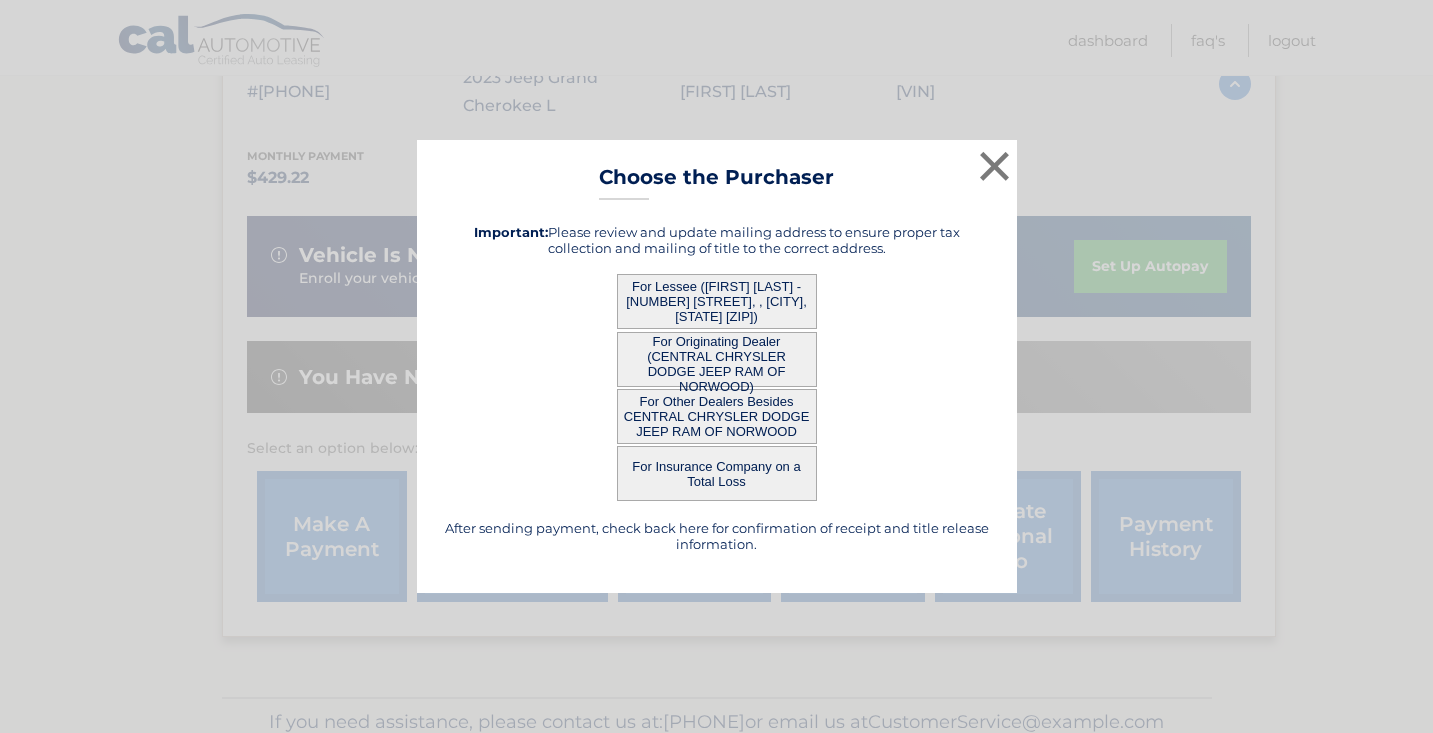 click on "For Lessee ([FIRST] [LAST] - [NUMBER] [STREET], , [CITY], [STATE] [ZIP])" at bounding box center [717, 301] 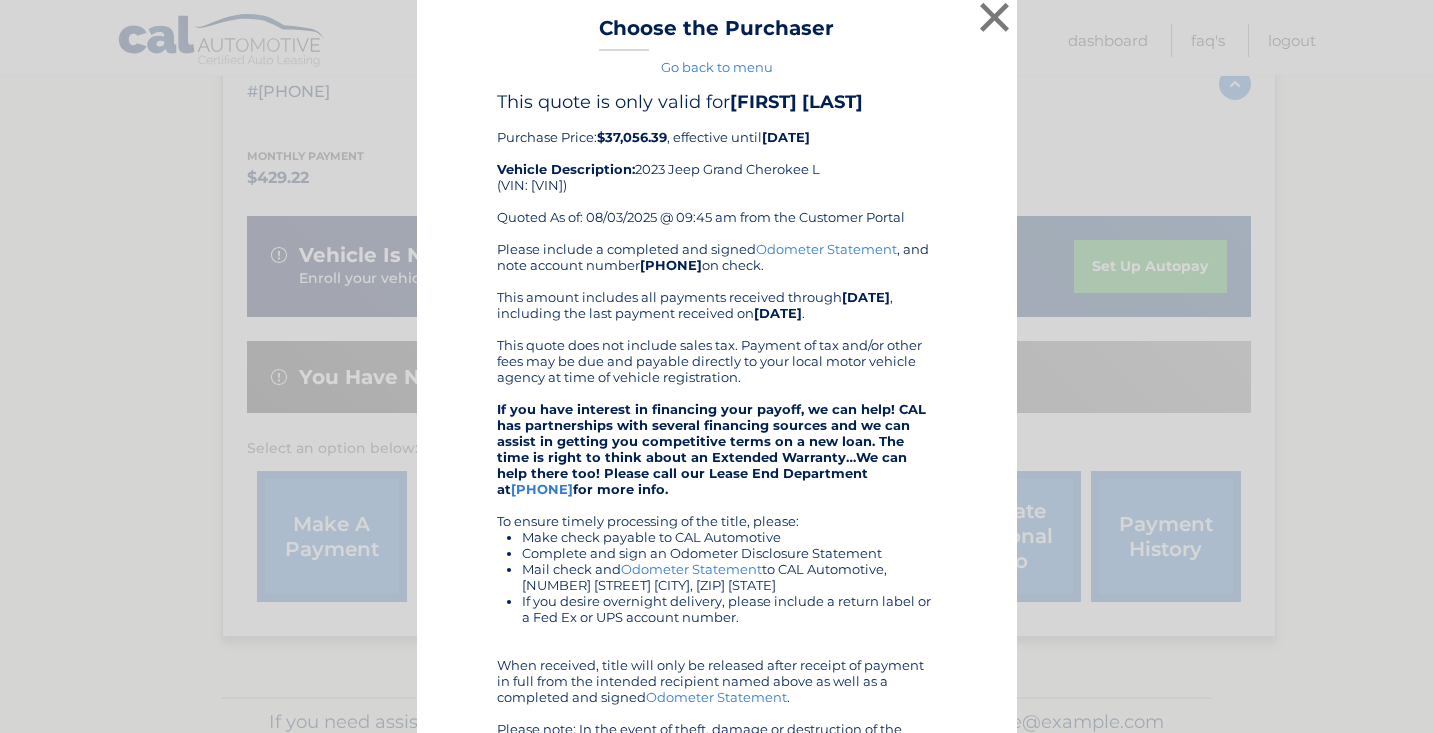 scroll, scrollTop: 0, scrollLeft: 0, axis: both 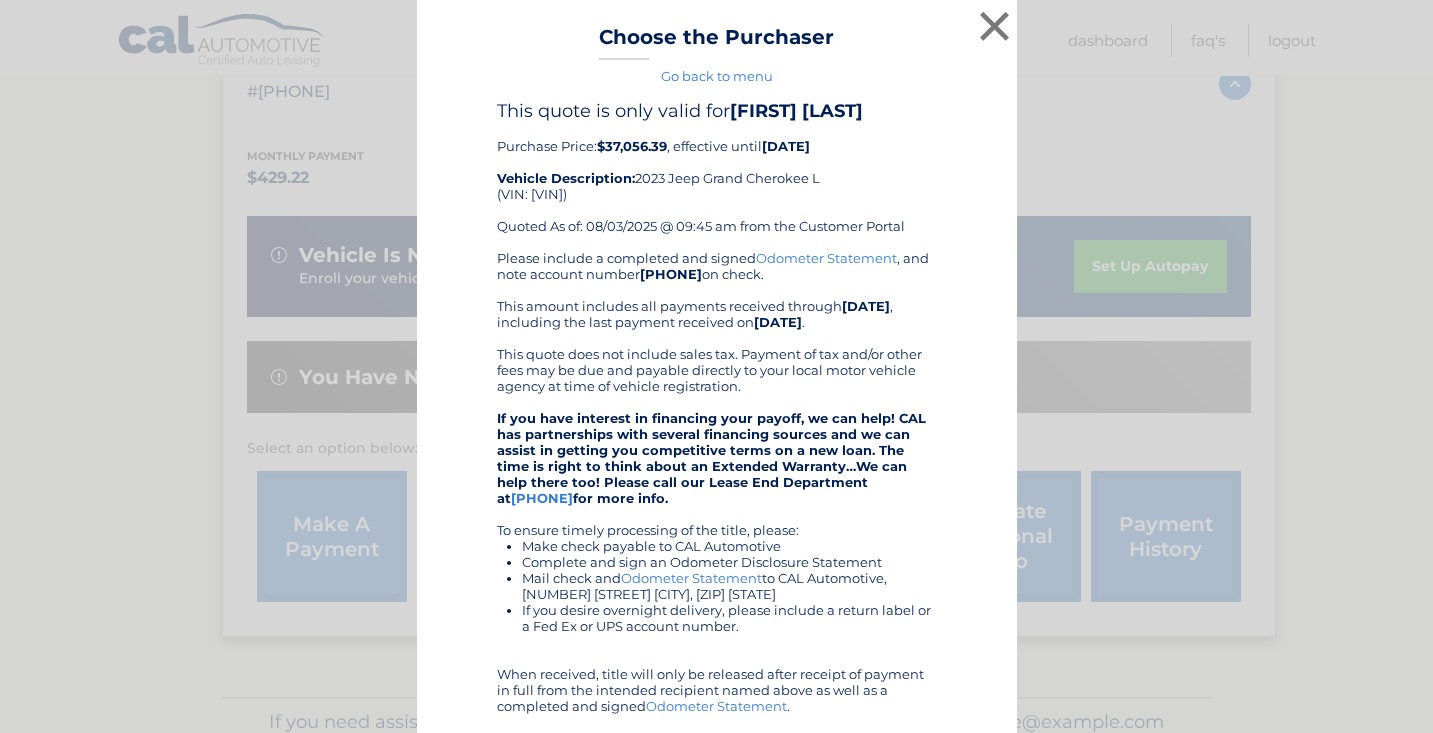 drag, startPoint x: 531, startPoint y: 144, endPoint x: 632, endPoint y: 156, distance: 101.71037 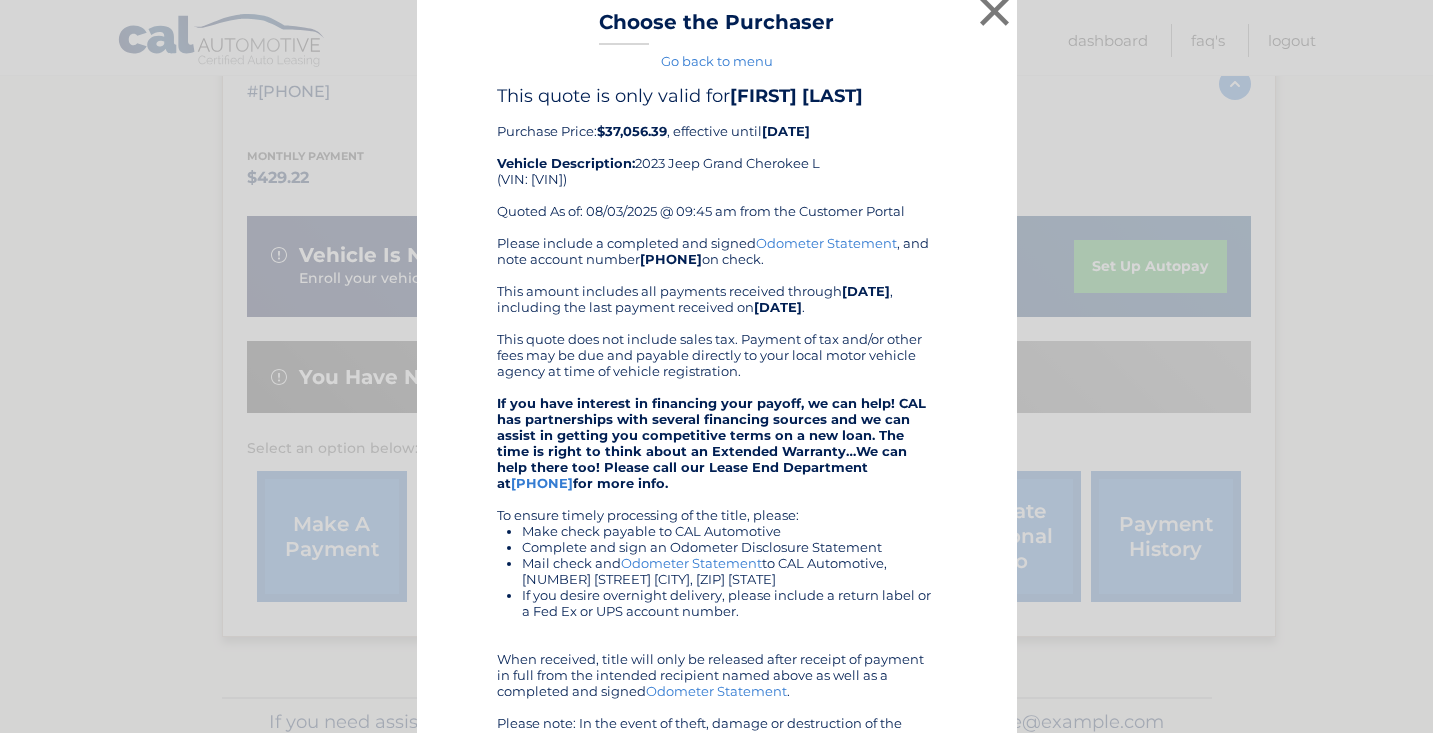 scroll, scrollTop: 0, scrollLeft: 0, axis: both 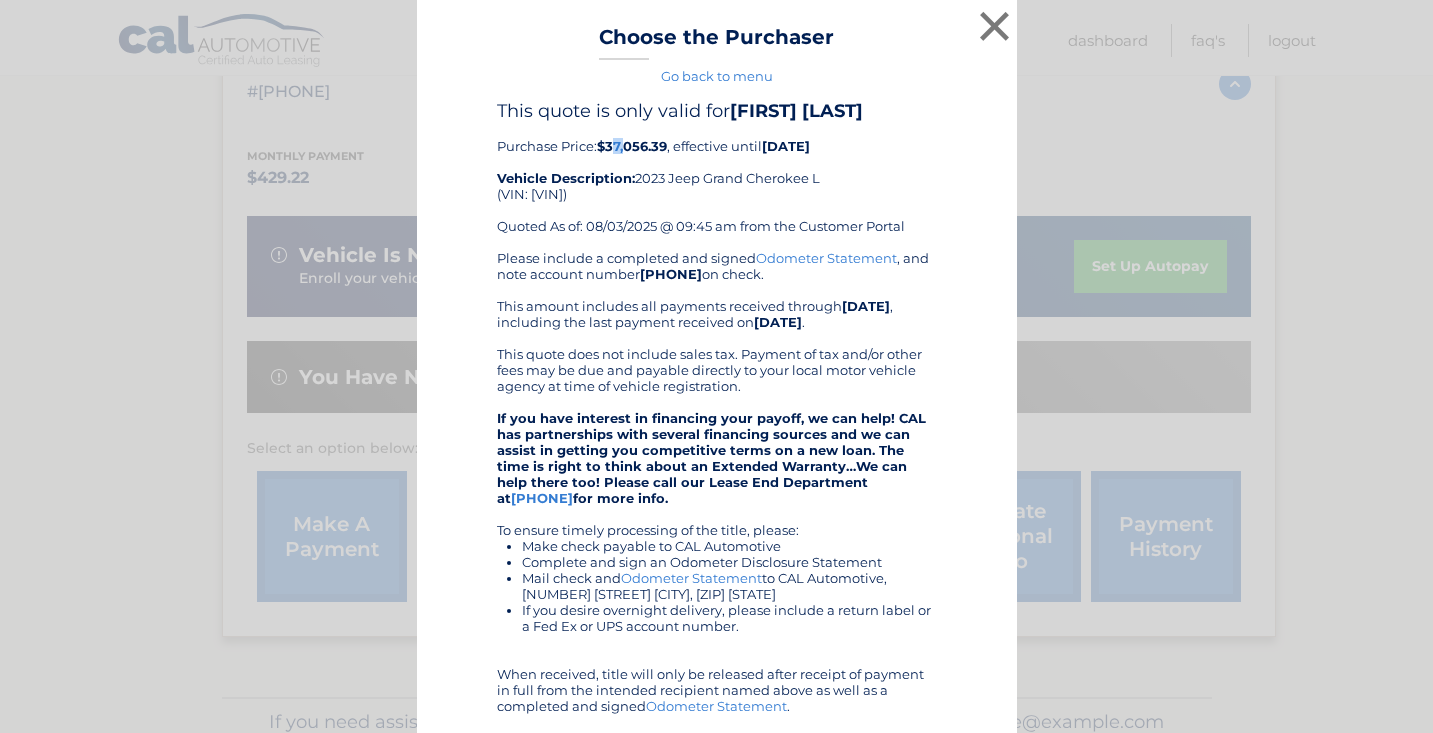 drag, startPoint x: 613, startPoint y: 141, endPoint x: 630, endPoint y: 141, distance: 17 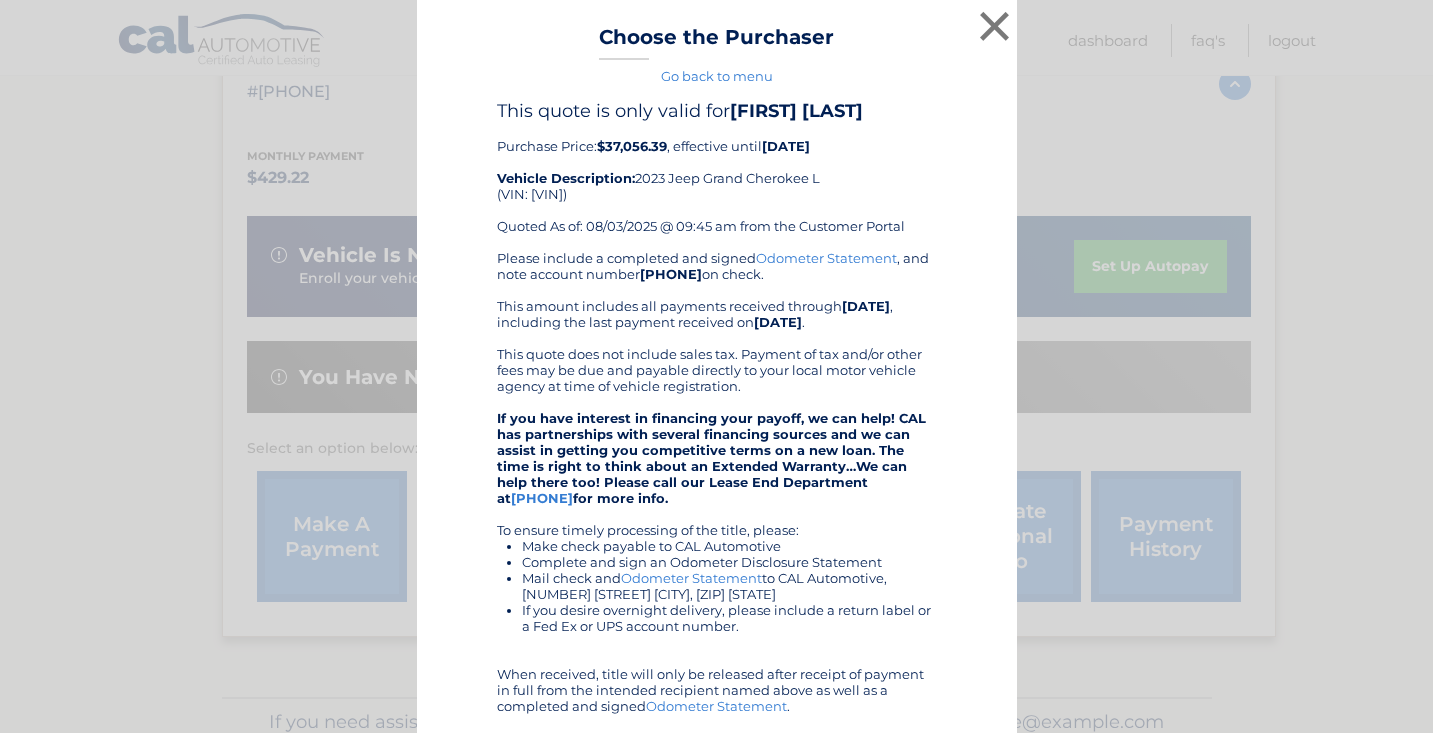 scroll, scrollTop: 0, scrollLeft: 0, axis: both 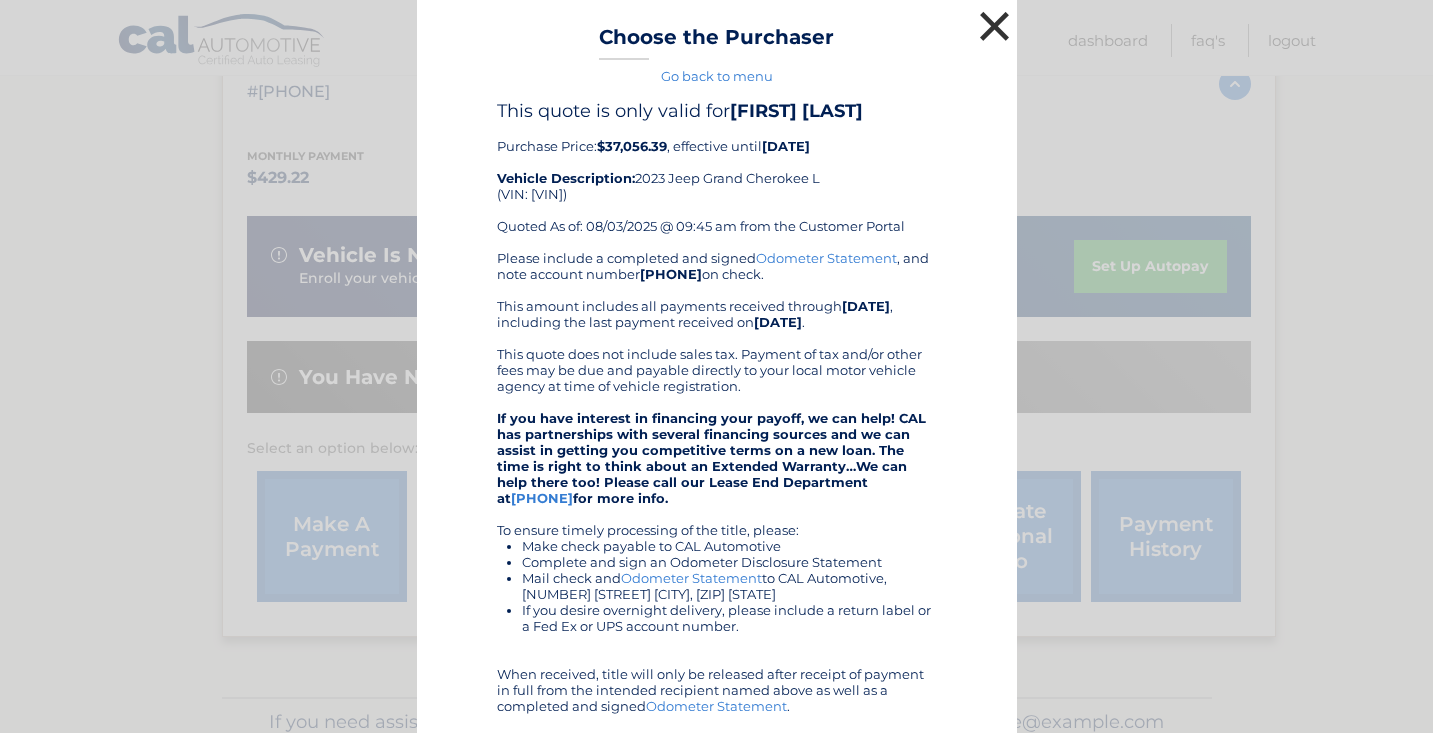 click on "×" at bounding box center [995, 26] 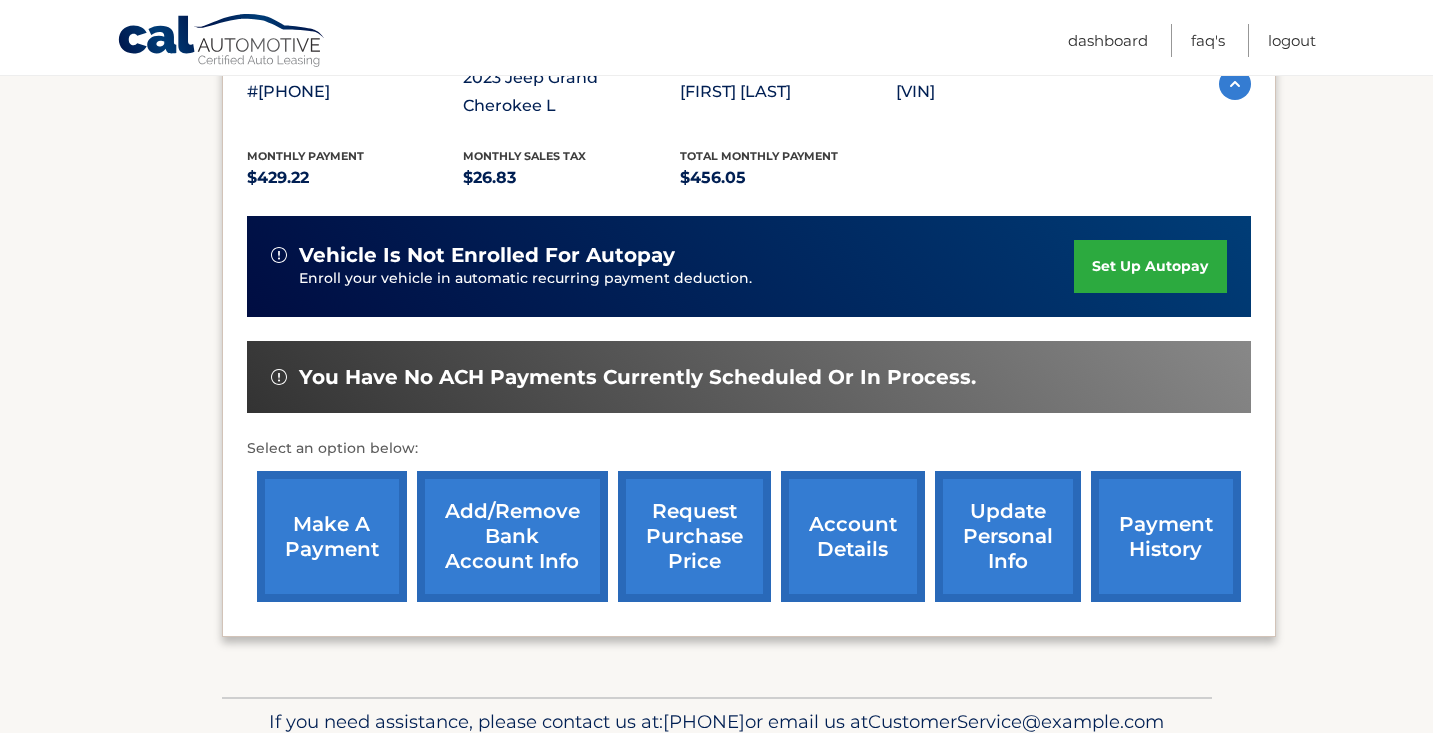 click on "request purchase price" at bounding box center [694, 536] 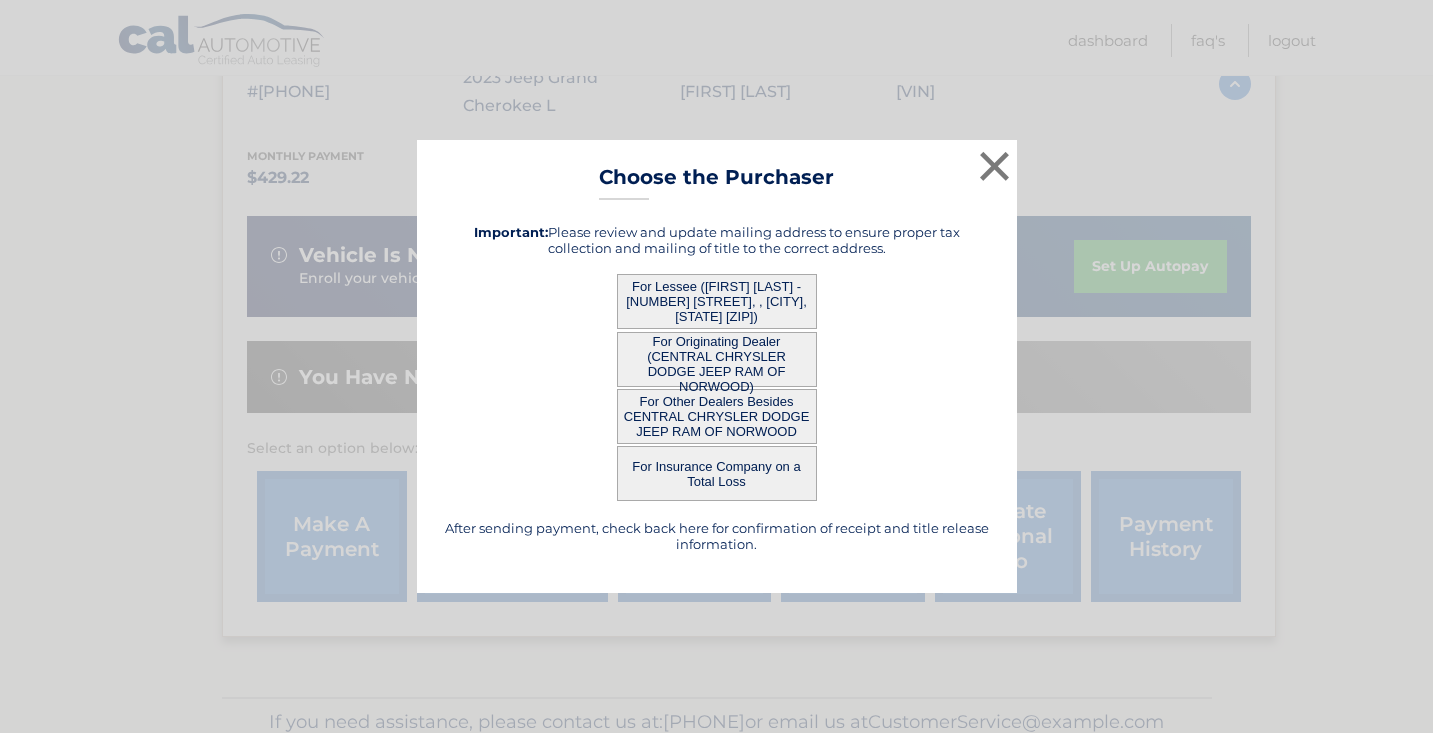 click on "For Other Dealers Besides CENTRAL CHRYSLER DODGE JEEP RAM OF NORWOOD" at bounding box center [717, 416] 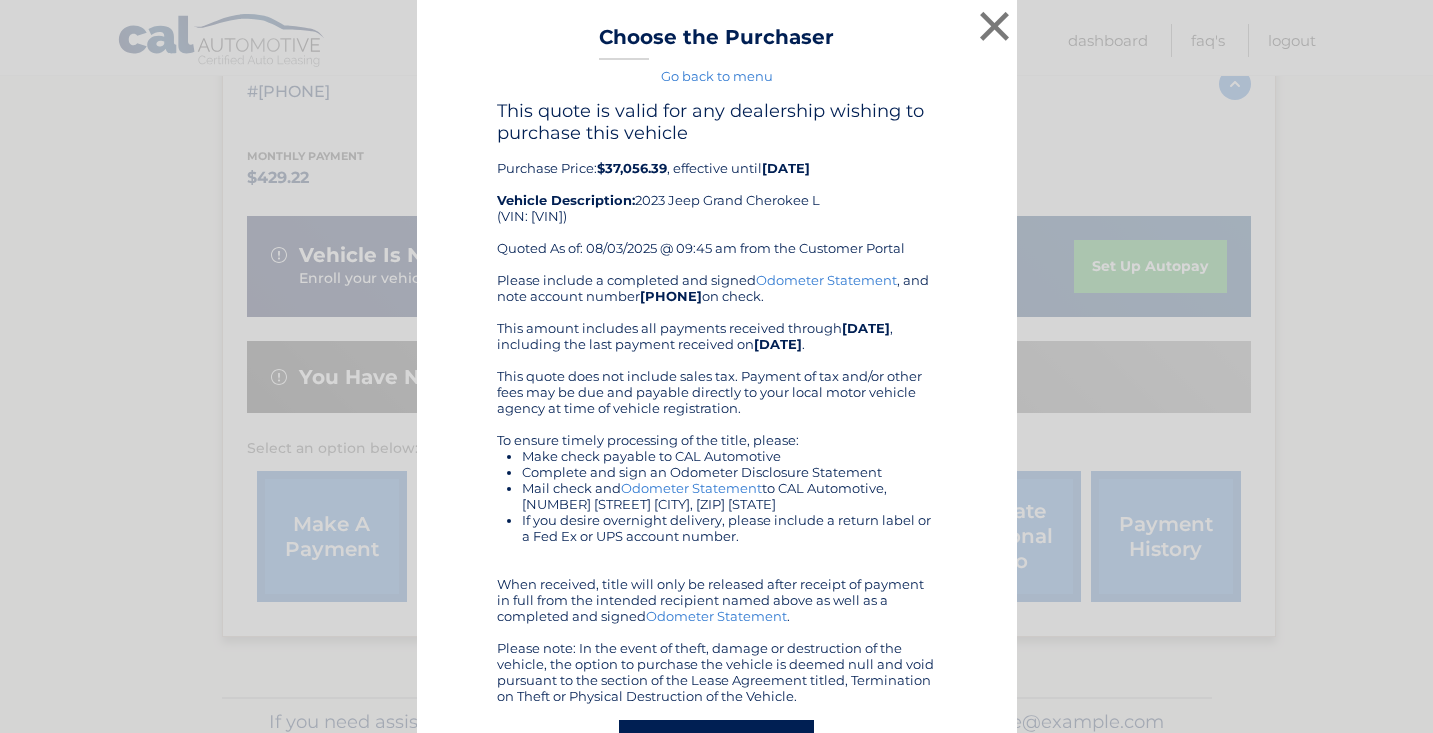 scroll, scrollTop: 0, scrollLeft: 0, axis: both 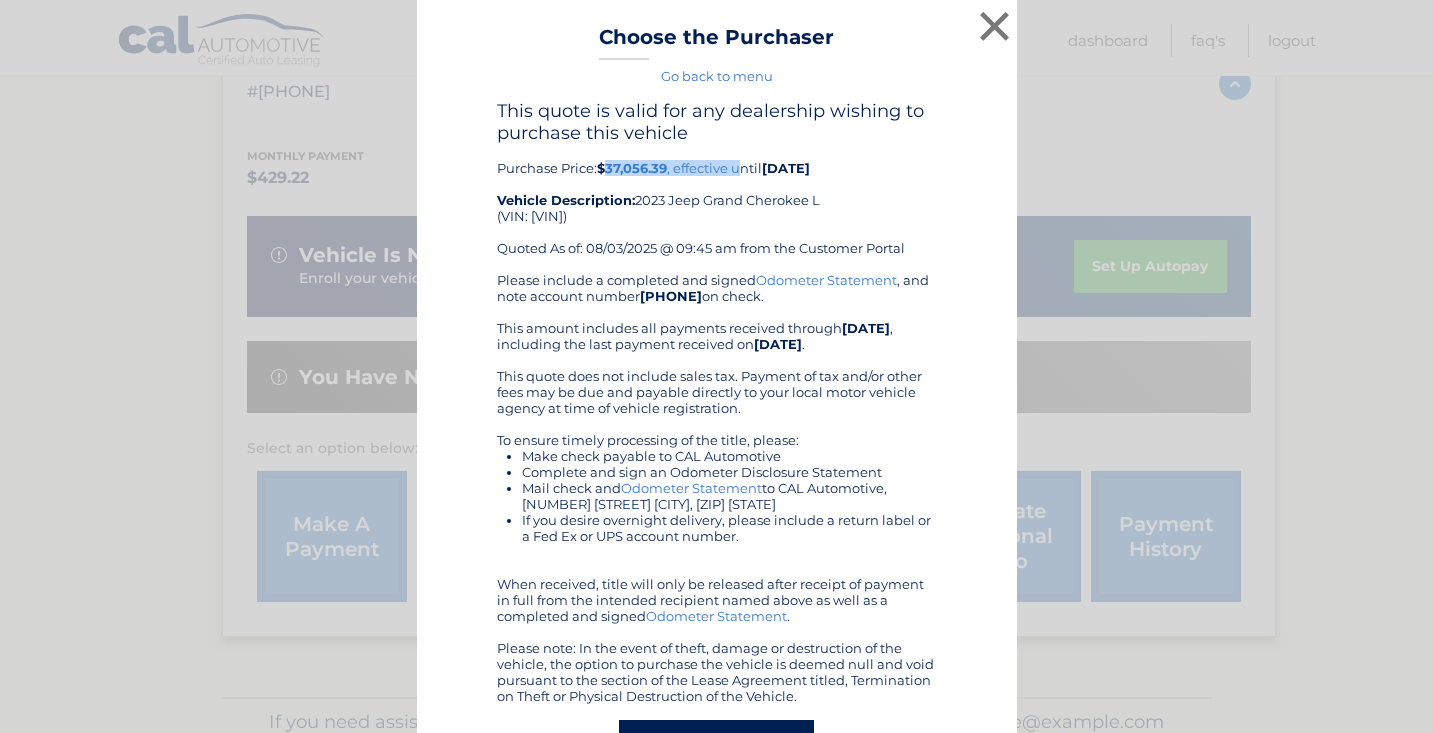 drag, startPoint x: 610, startPoint y: 170, endPoint x: 740, endPoint y: 163, distance: 130.18832 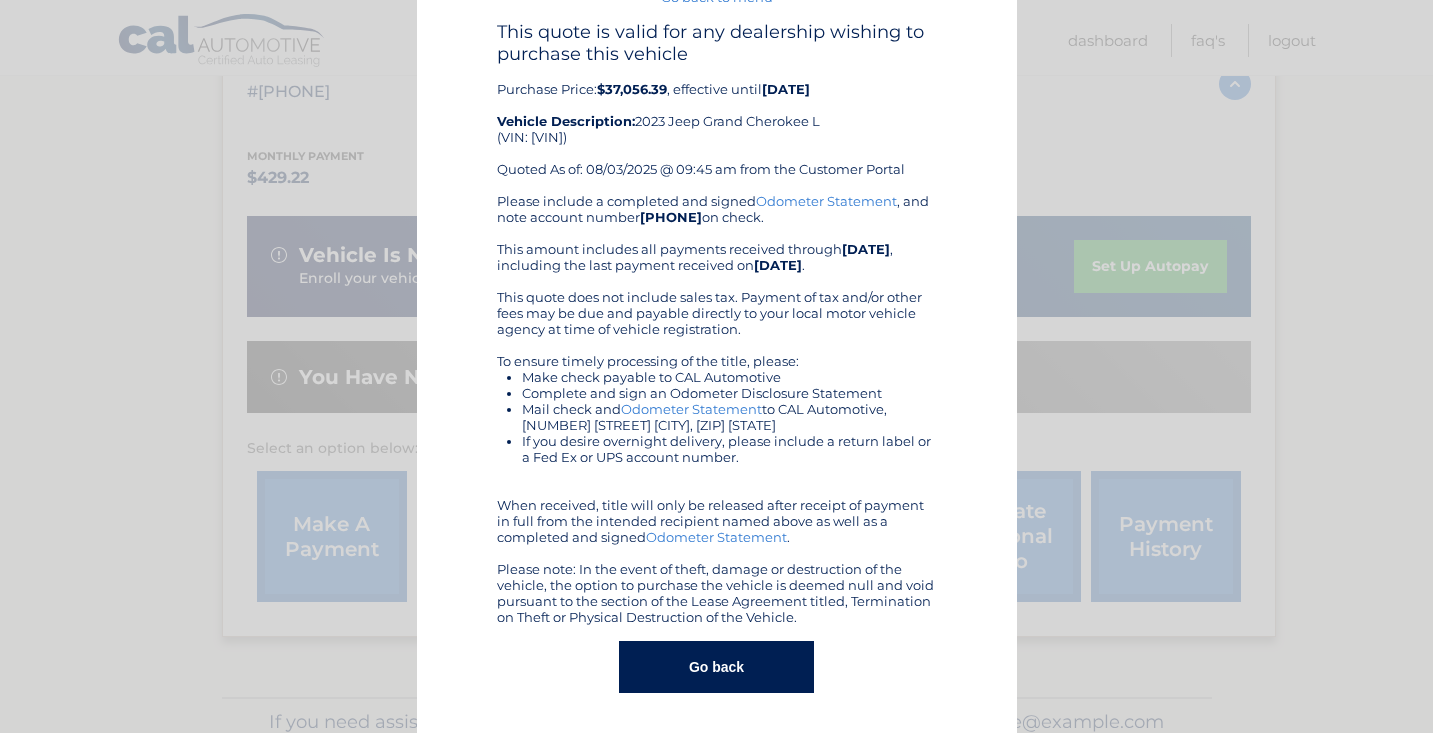 scroll, scrollTop: 0, scrollLeft: 0, axis: both 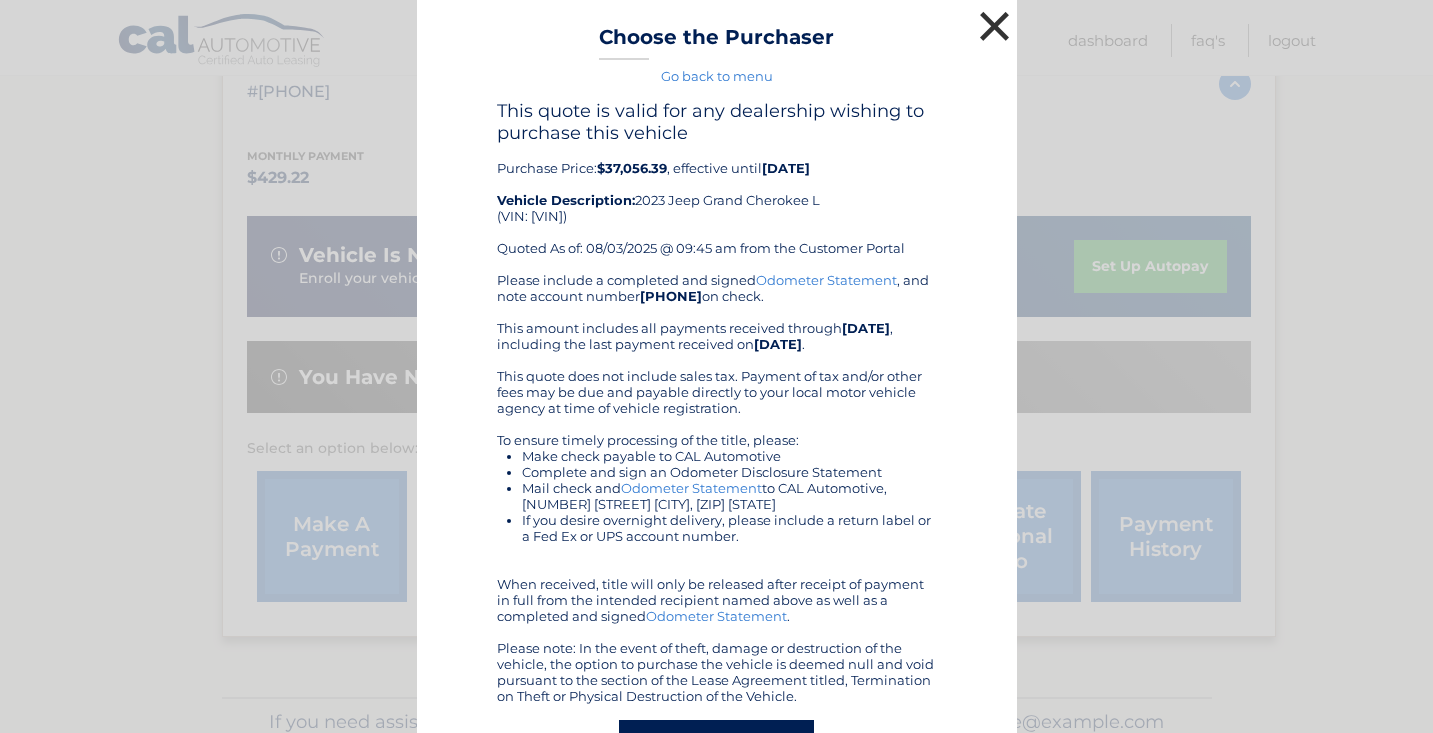 click on "×" at bounding box center [995, 26] 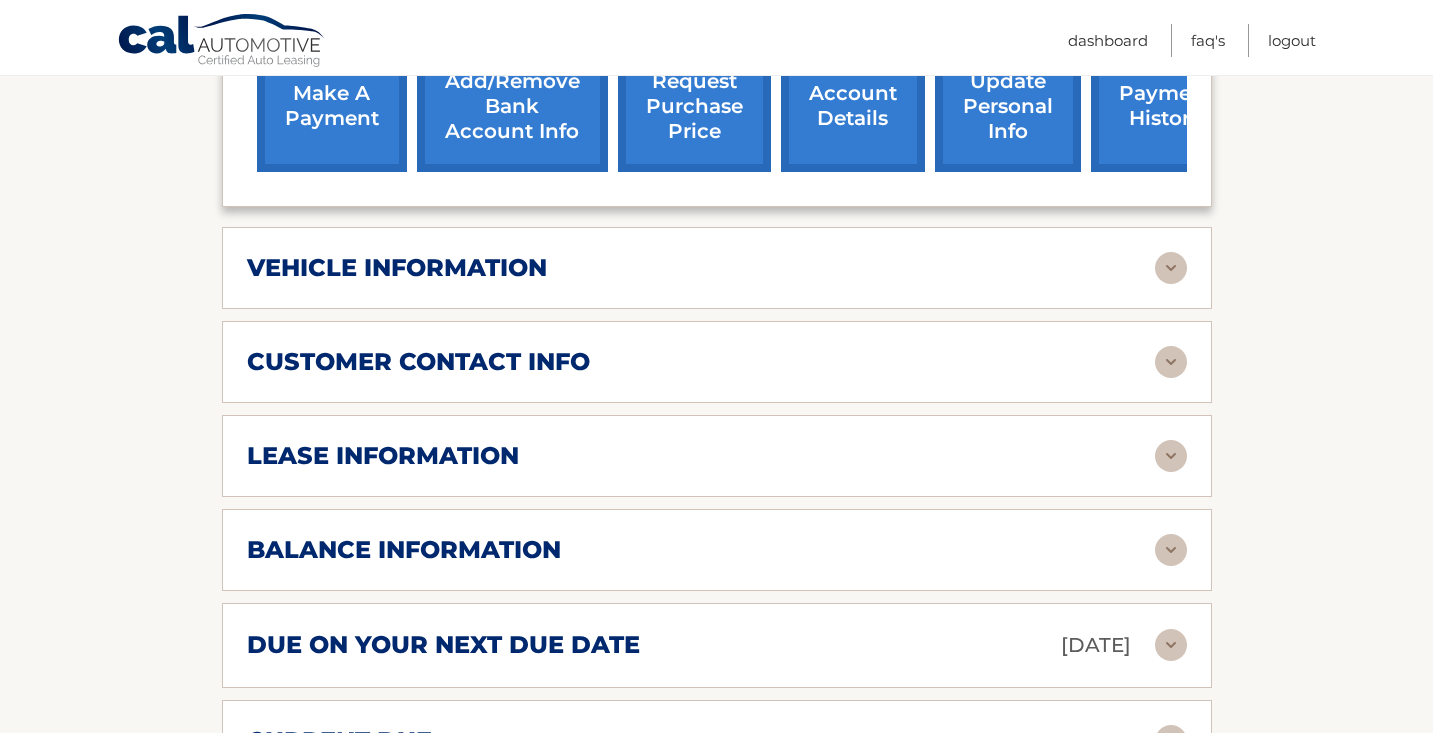 scroll, scrollTop: 909, scrollLeft: 0, axis: vertical 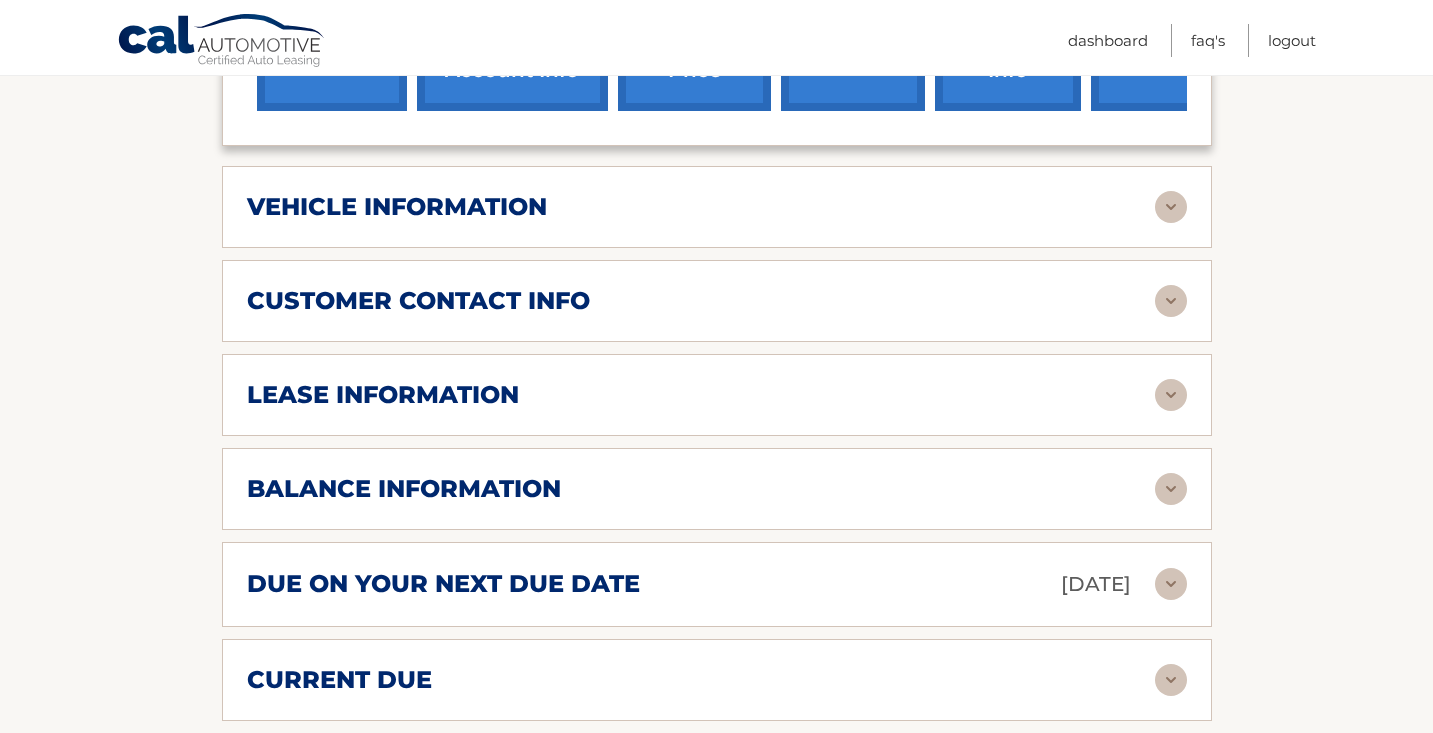 click at bounding box center (1171, 207) 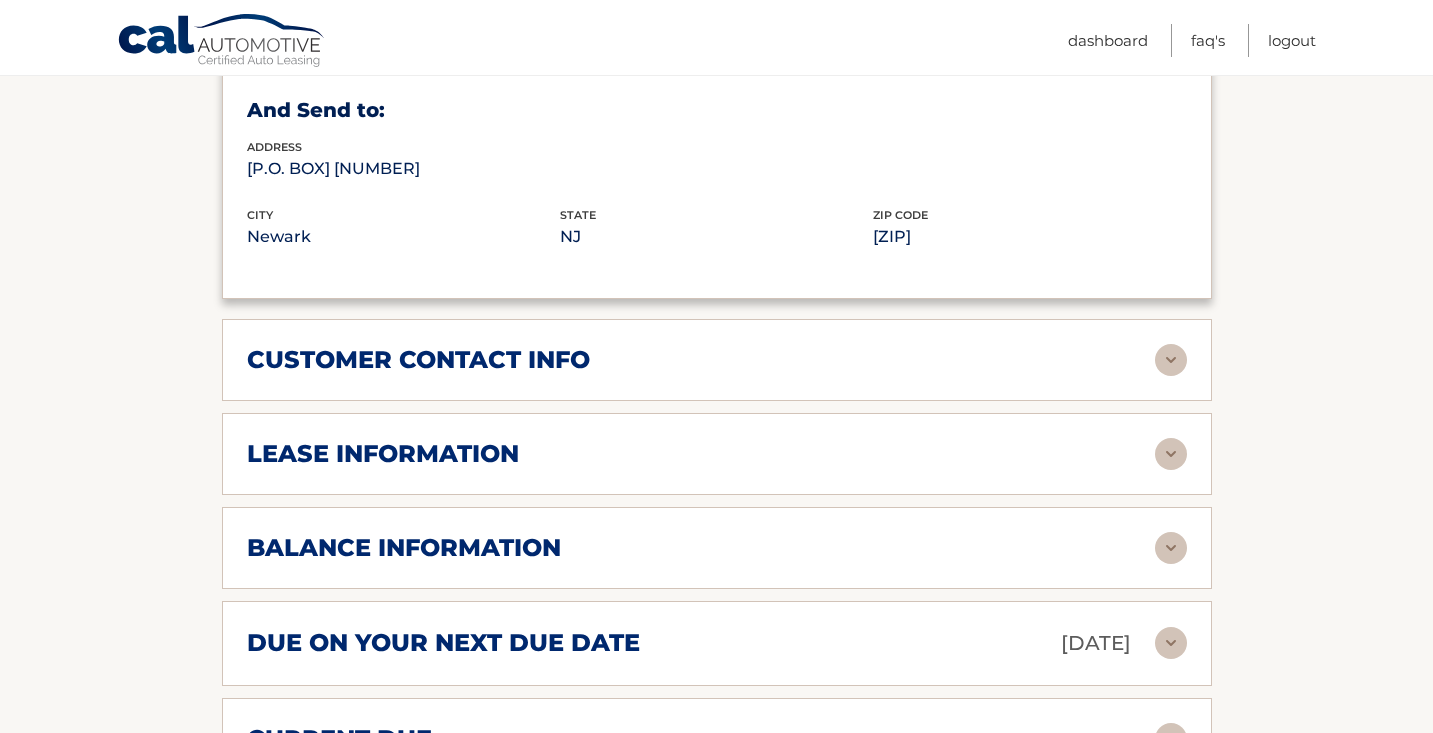 scroll, scrollTop: 1342, scrollLeft: 0, axis: vertical 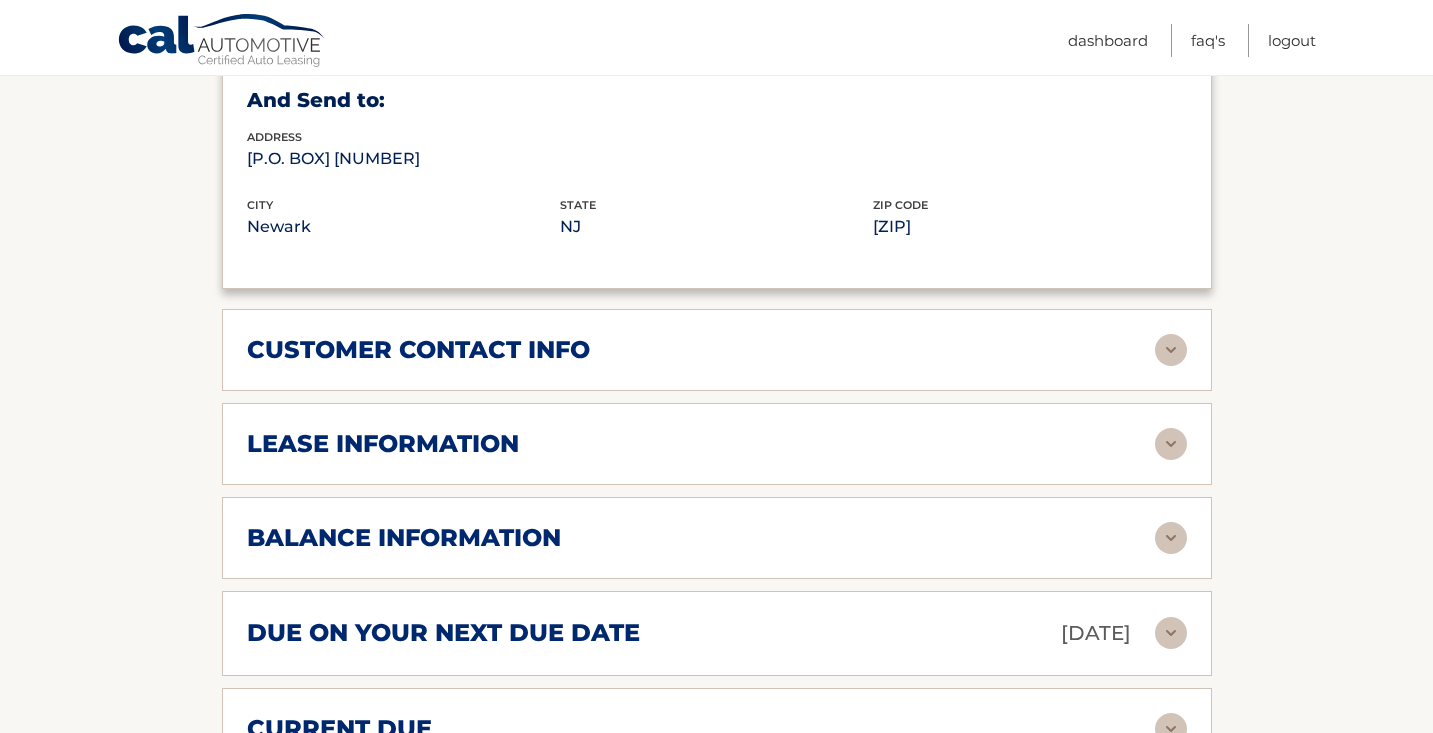 click at bounding box center (1171, 444) 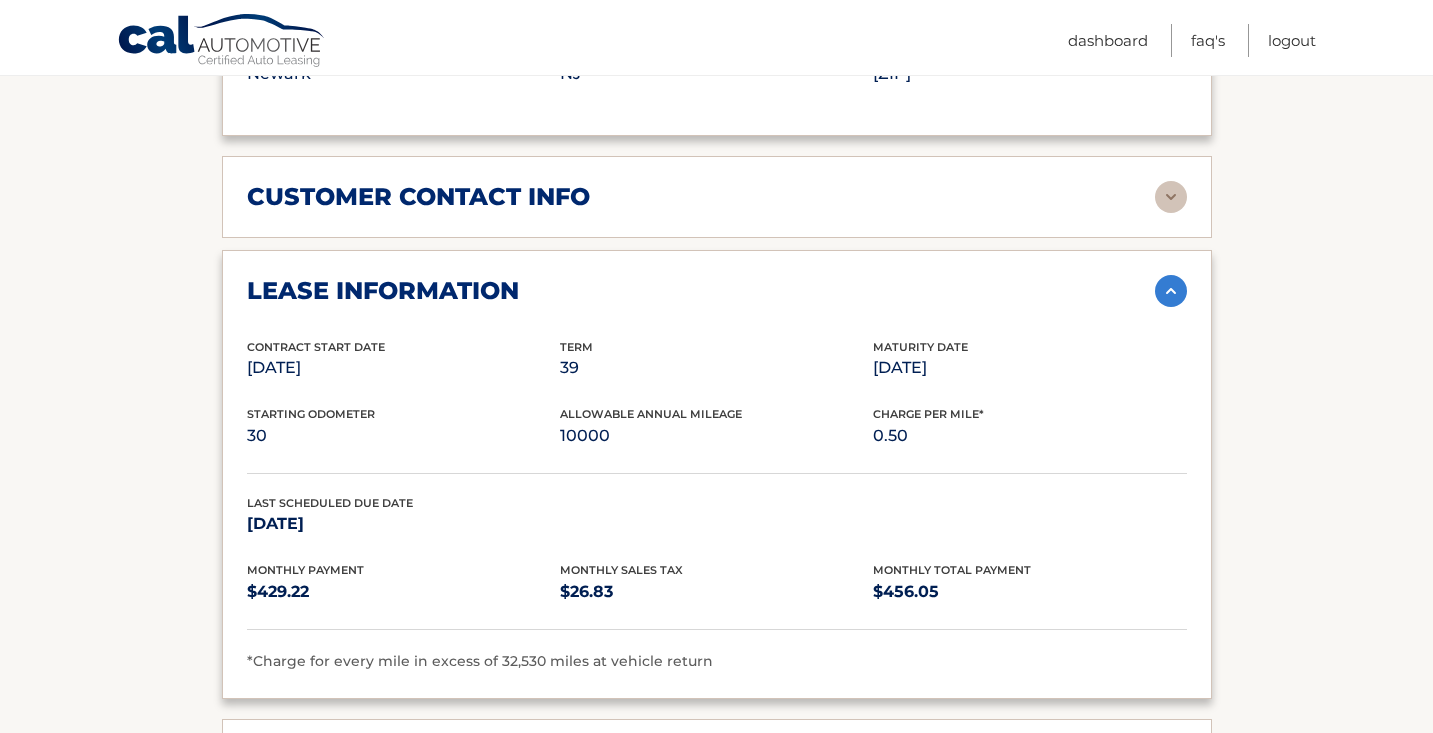 scroll, scrollTop: 1511, scrollLeft: 0, axis: vertical 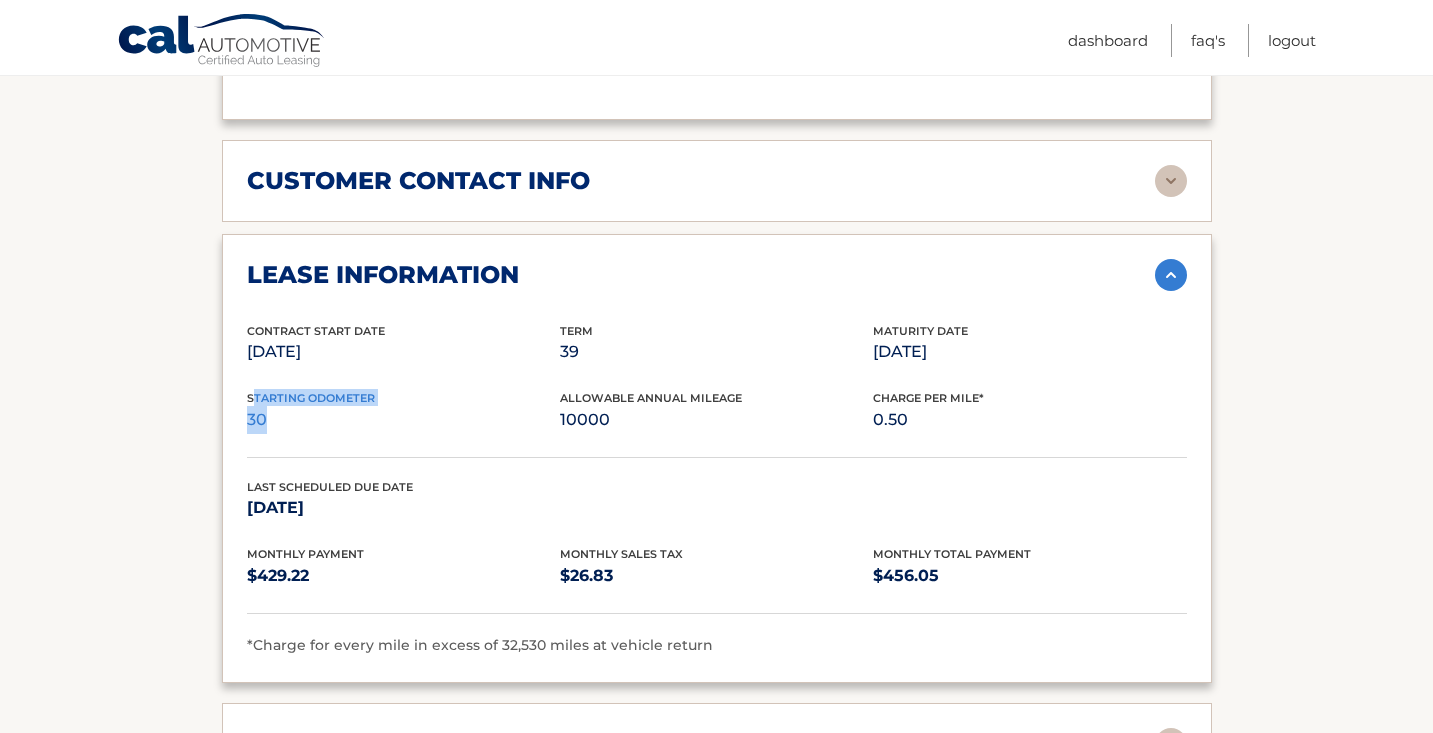 drag, startPoint x: 255, startPoint y: 391, endPoint x: 352, endPoint y: 406, distance: 98.15294 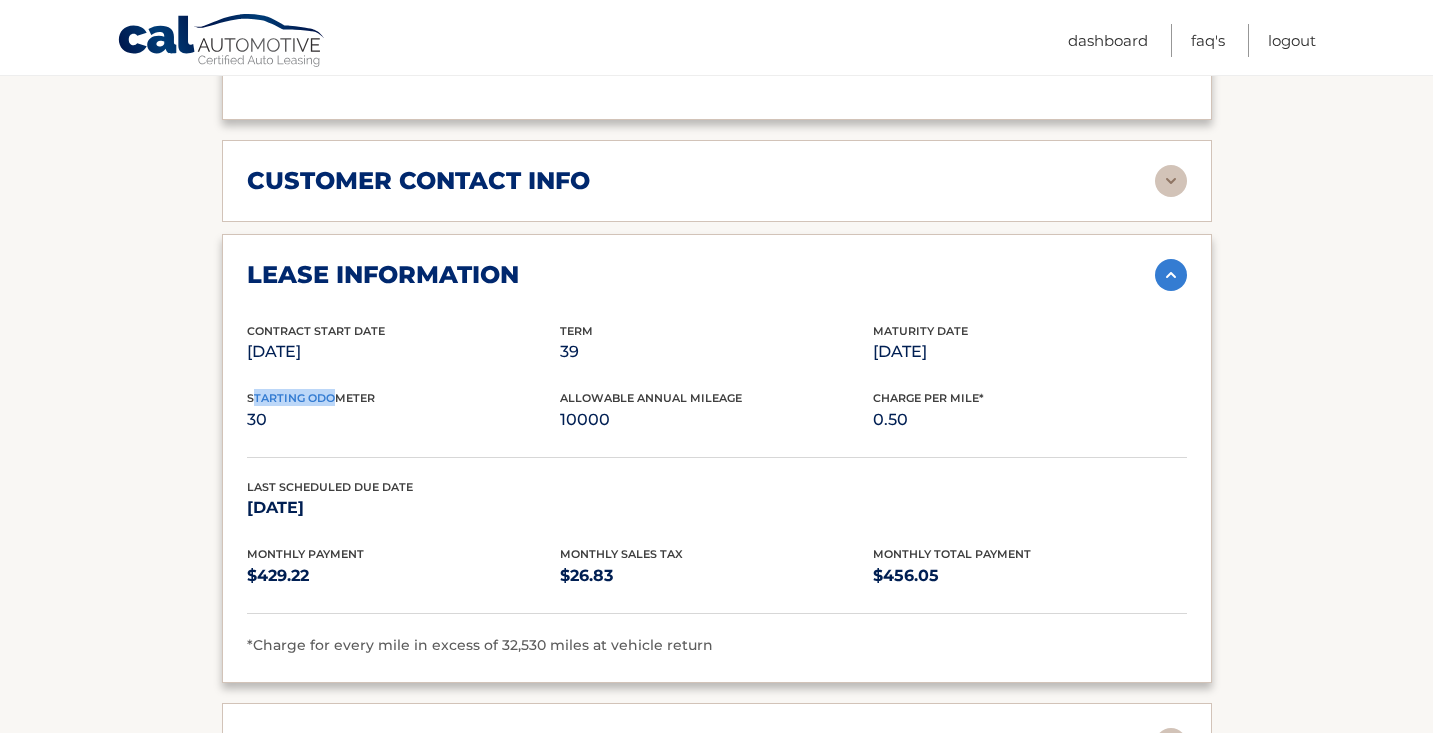 drag, startPoint x: 251, startPoint y: 389, endPoint x: 338, endPoint y: 391, distance: 87.02299 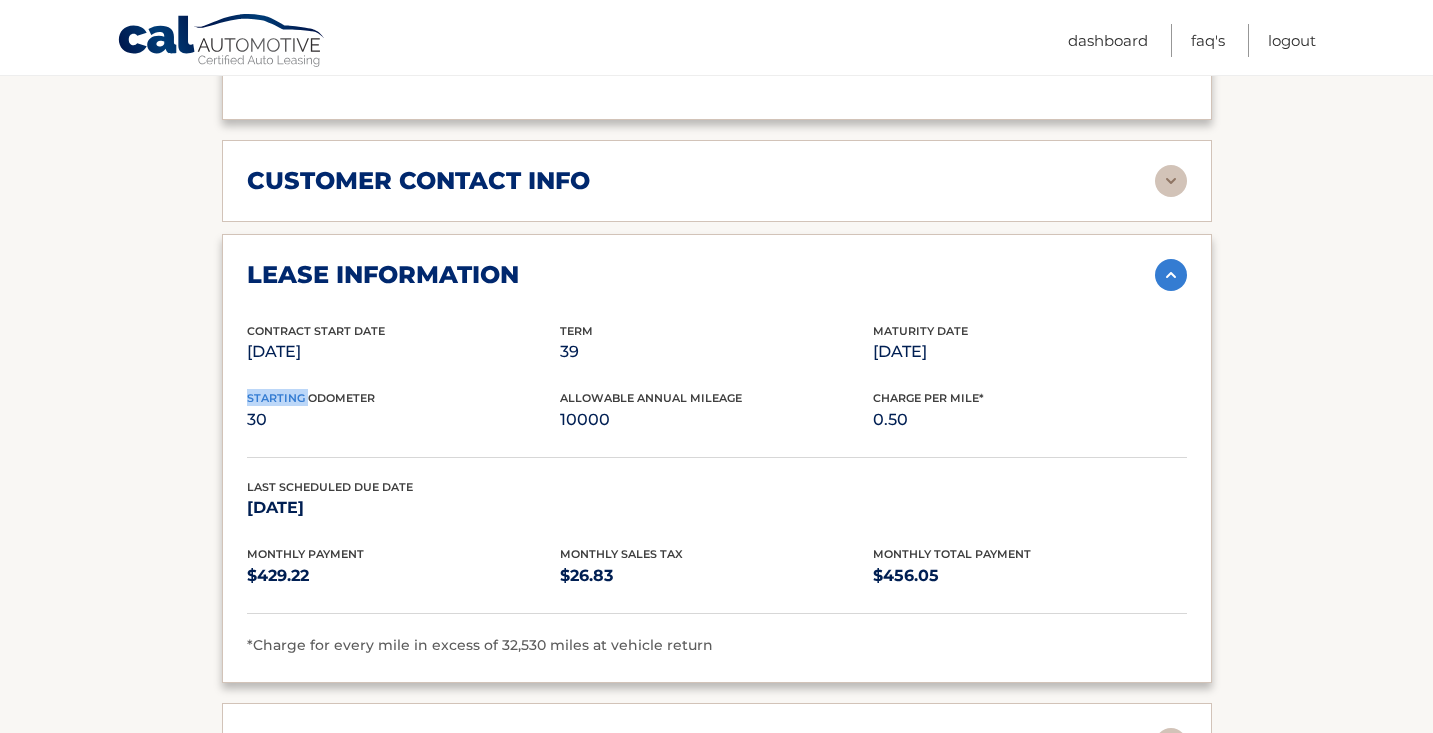 drag, startPoint x: 246, startPoint y: 396, endPoint x: 306, endPoint y: 394, distance: 60.033325 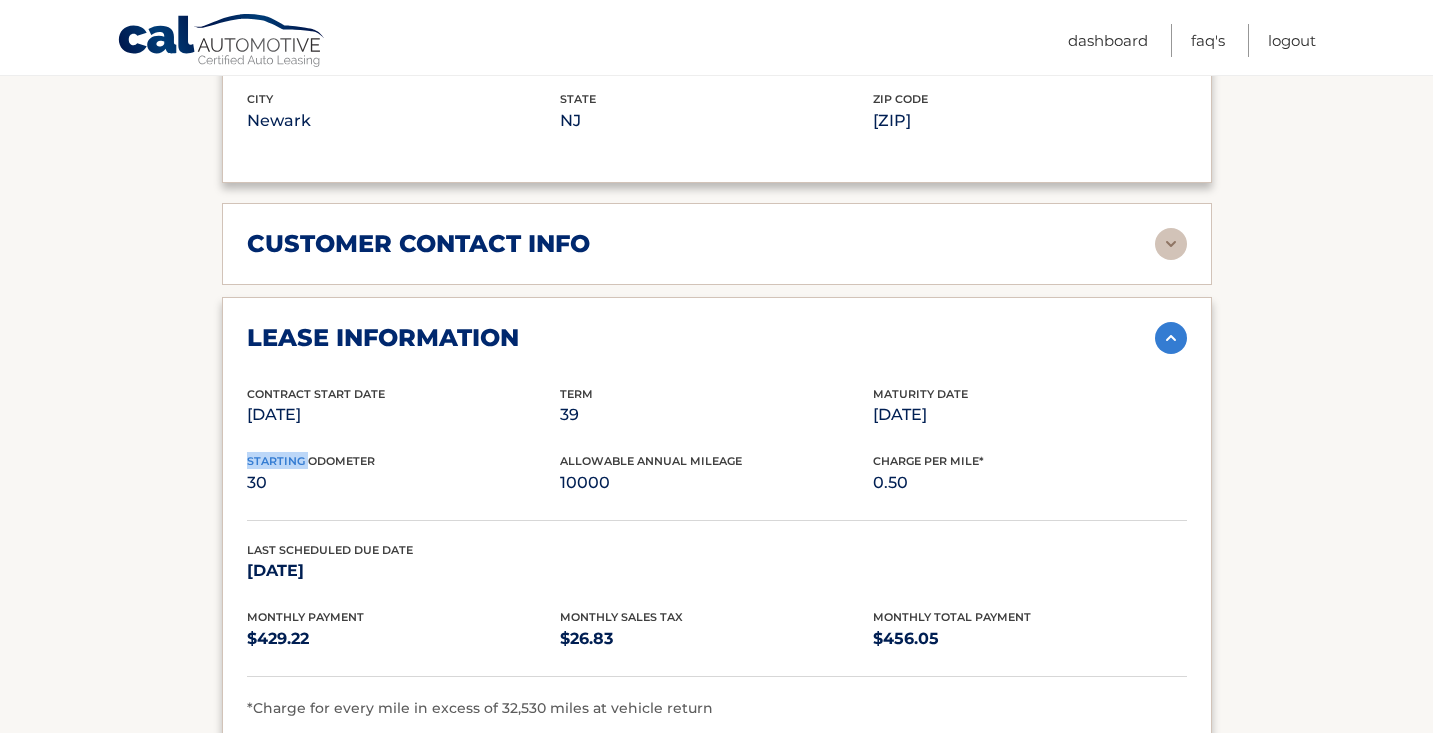 scroll, scrollTop: 1452, scrollLeft: 0, axis: vertical 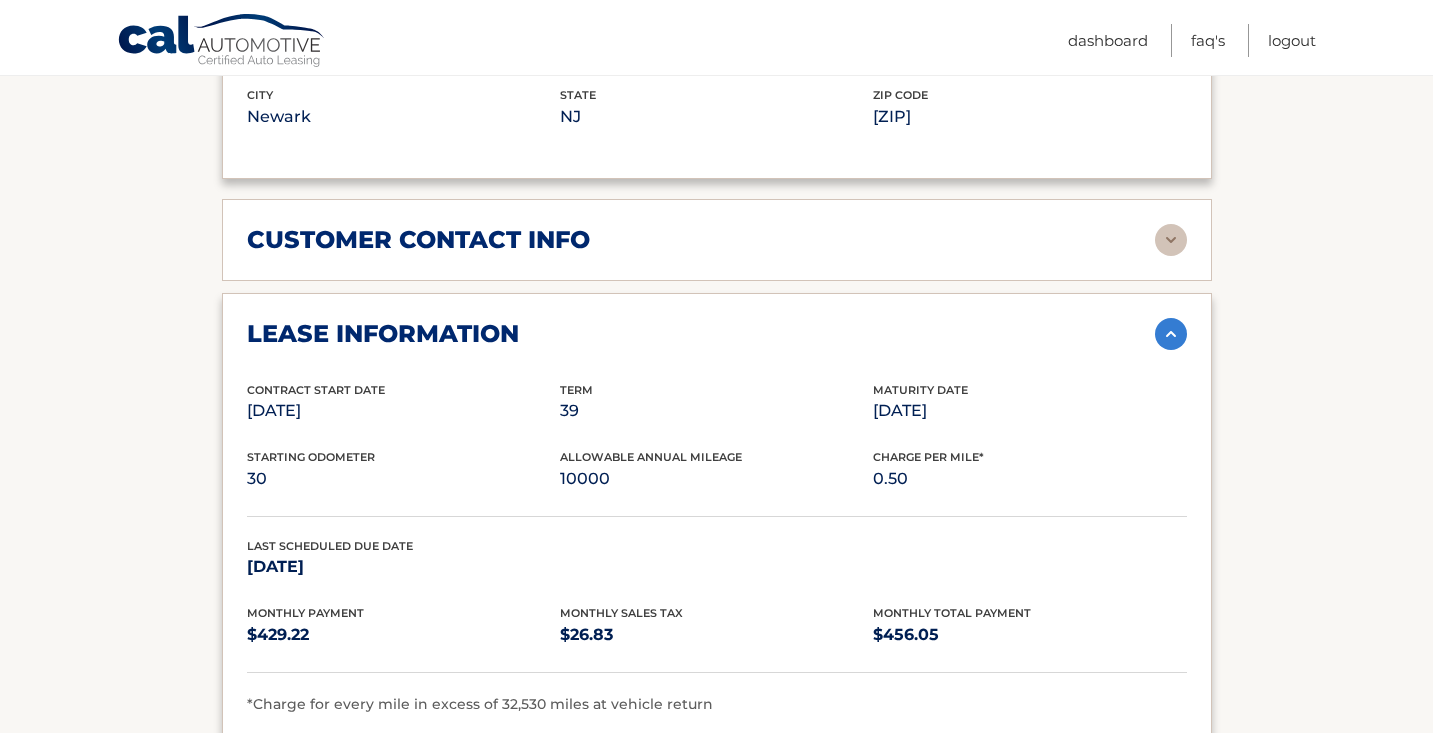 click on "Last Scheduled Due Date
[DATE]" at bounding box center (717, 571) 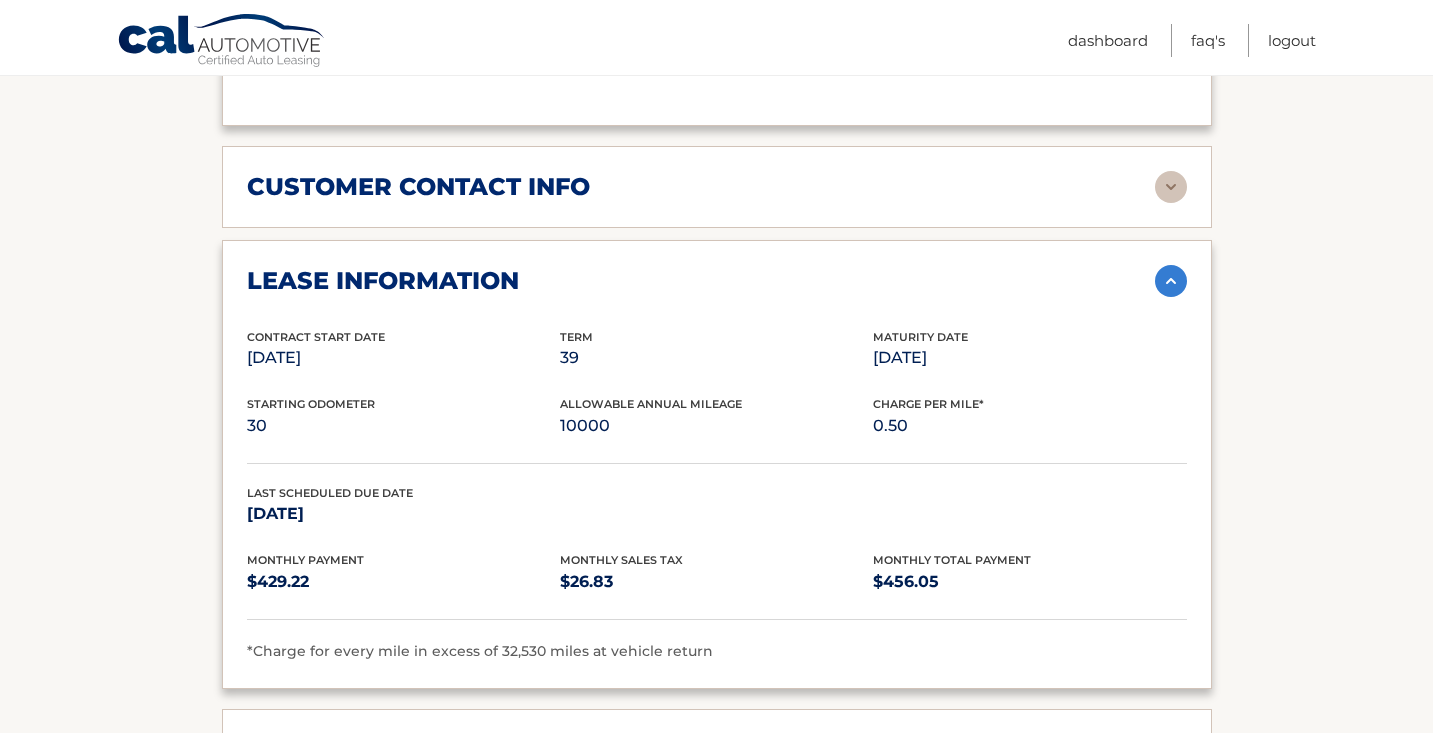 scroll, scrollTop: 1508, scrollLeft: 0, axis: vertical 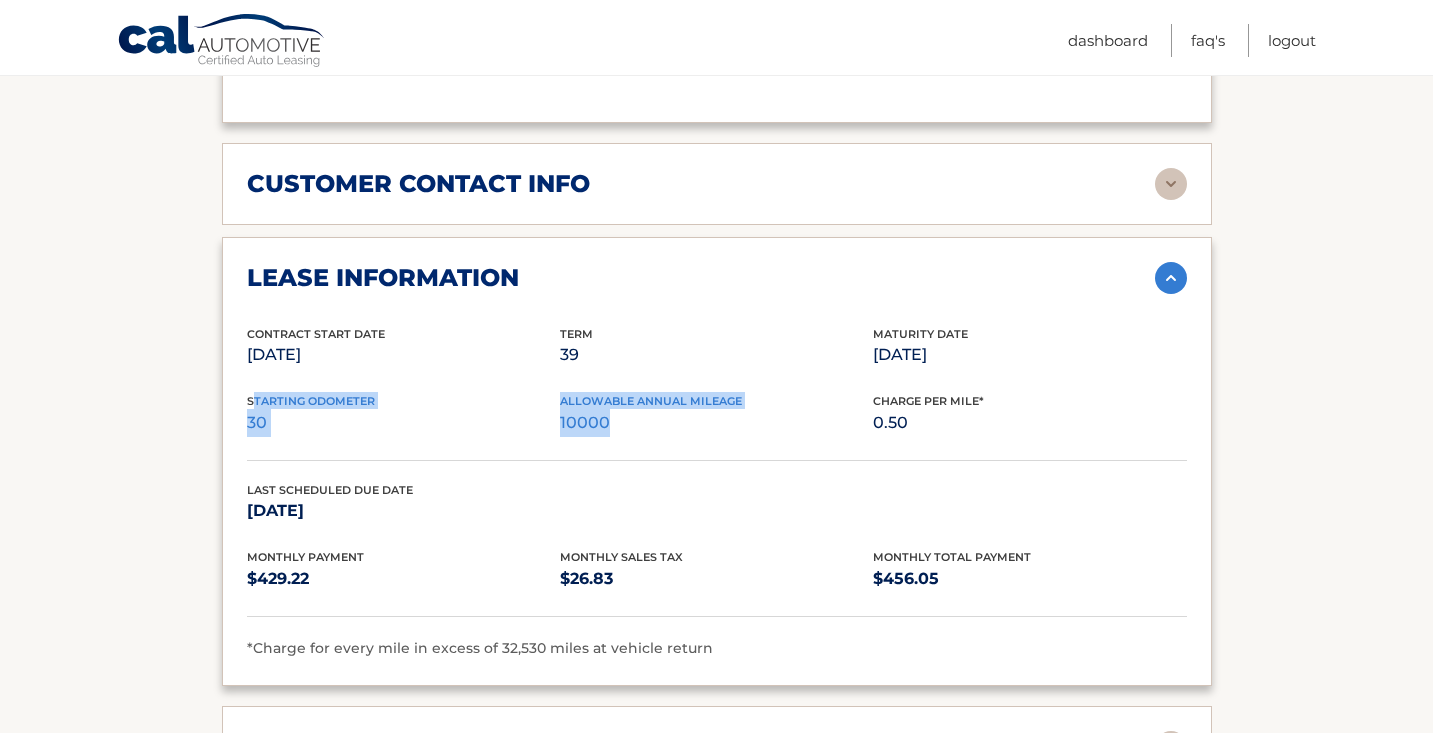 drag, startPoint x: 250, startPoint y: 398, endPoint x: 640, endPoint y: 403, distance: 390.03204 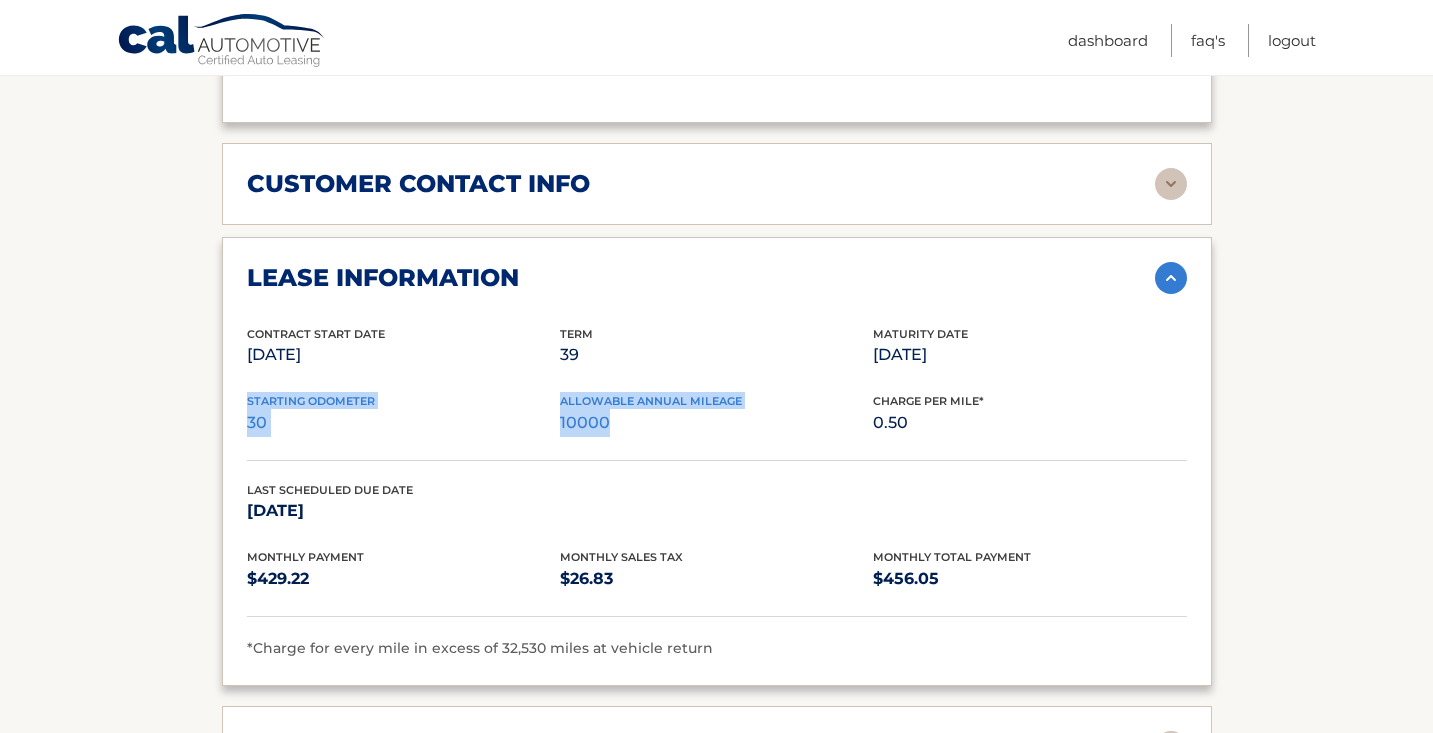 drag, startPoint x: 648, startPoint y: 408, endPoint x: 240, endPoint y: 393, distance: 408.27563 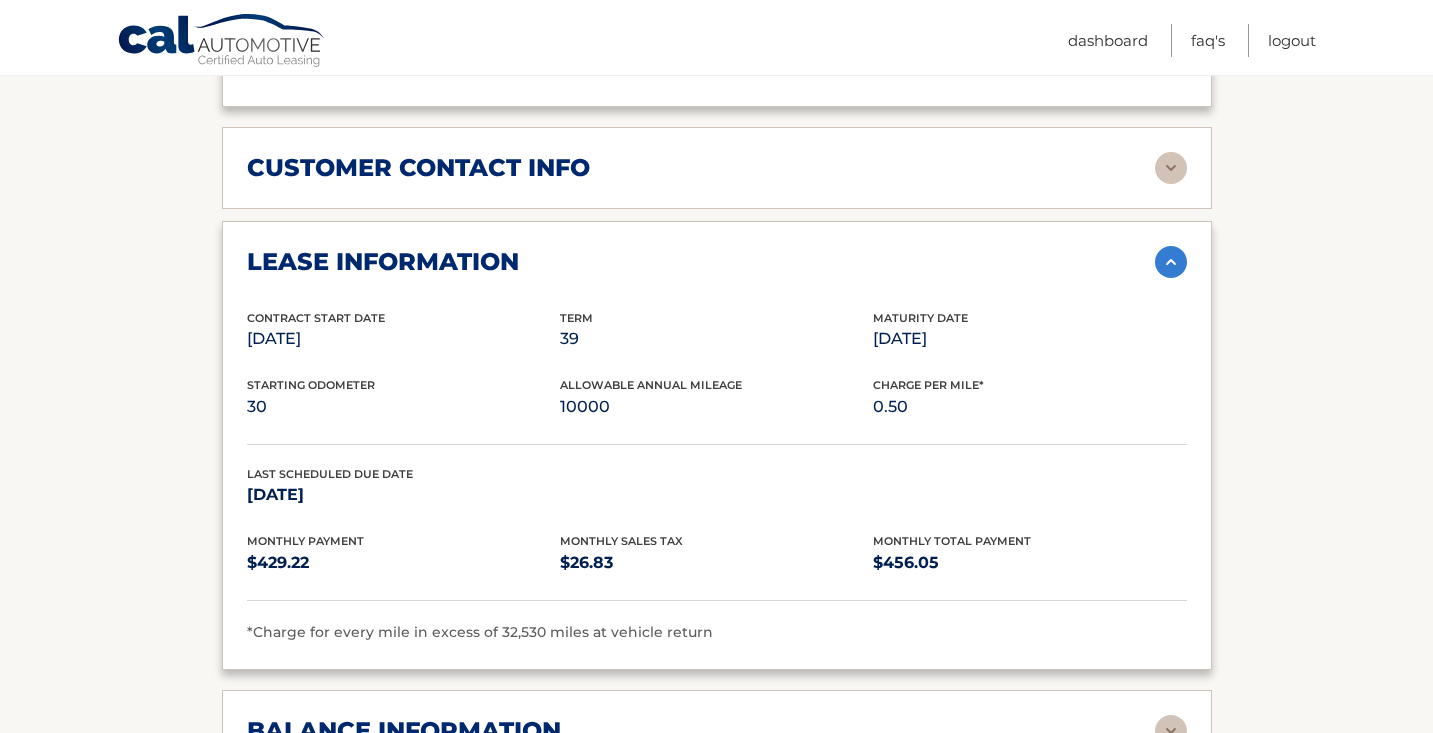scroll, scrollTop: 1524, scrollLeft: 0, axis: vertical 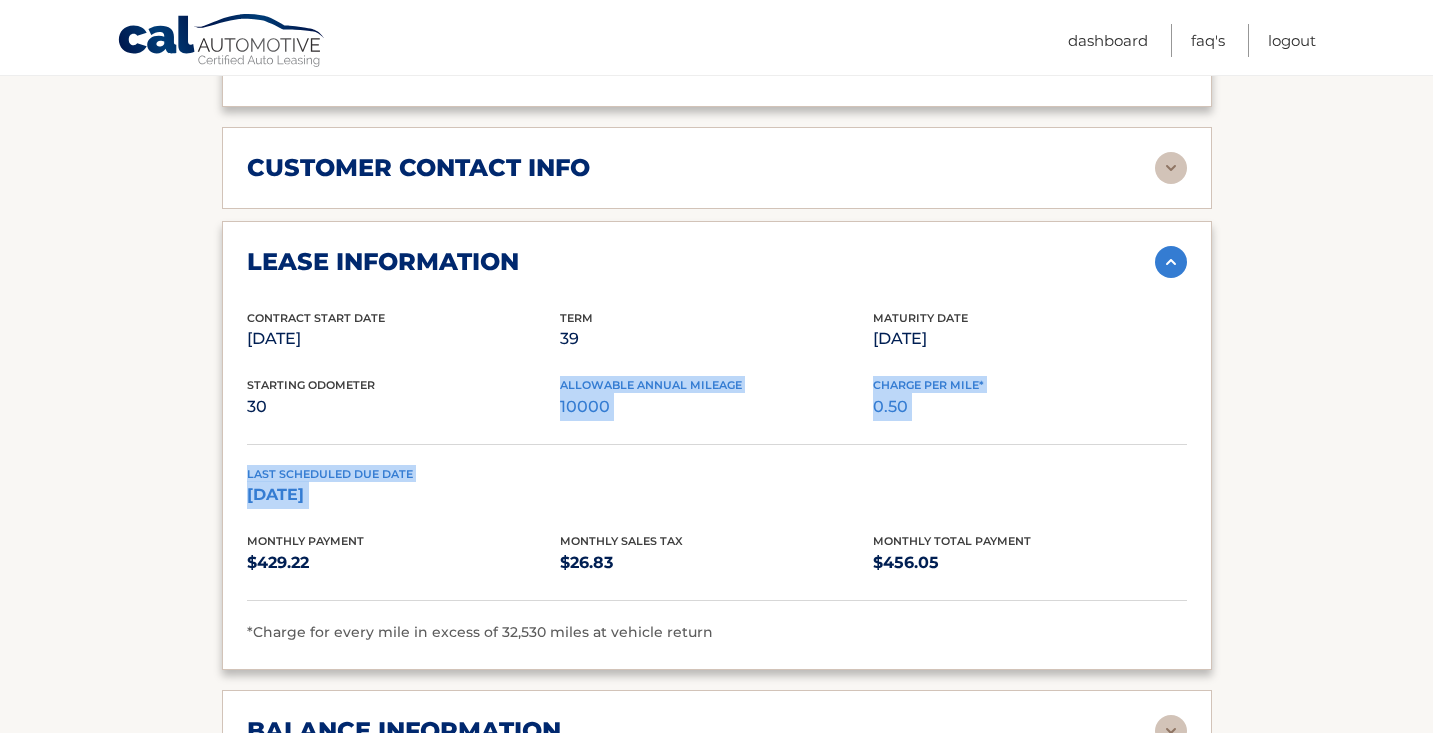 drag, startPoint x: 560, startPoint y: 380, endPoint x: 680, endPoint y: 481, distance: 156.84706 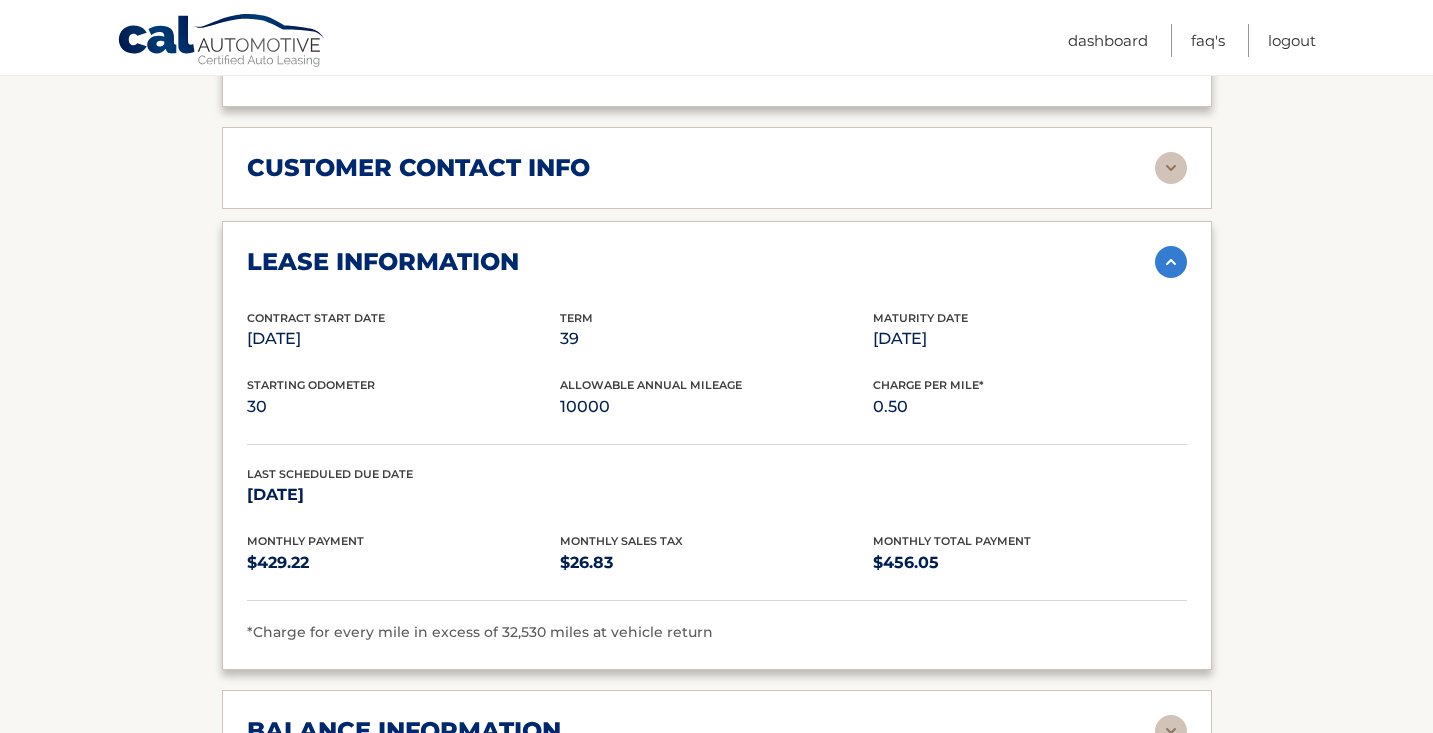 click on "Last Scheduled Due Date
[DATE]" at bounding box center [717, 499] 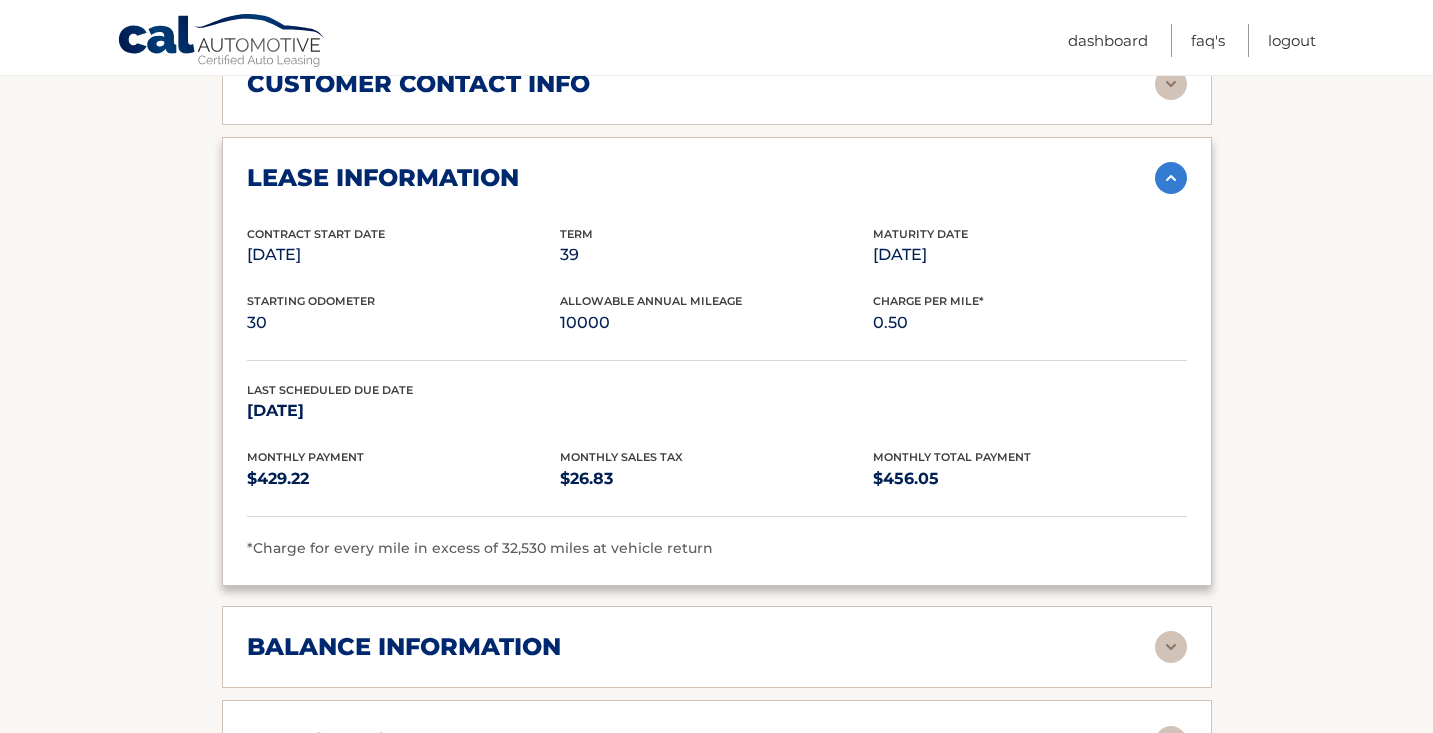 scroll, scrollTop: 1670, scrollLeft: 0, axis: vertical 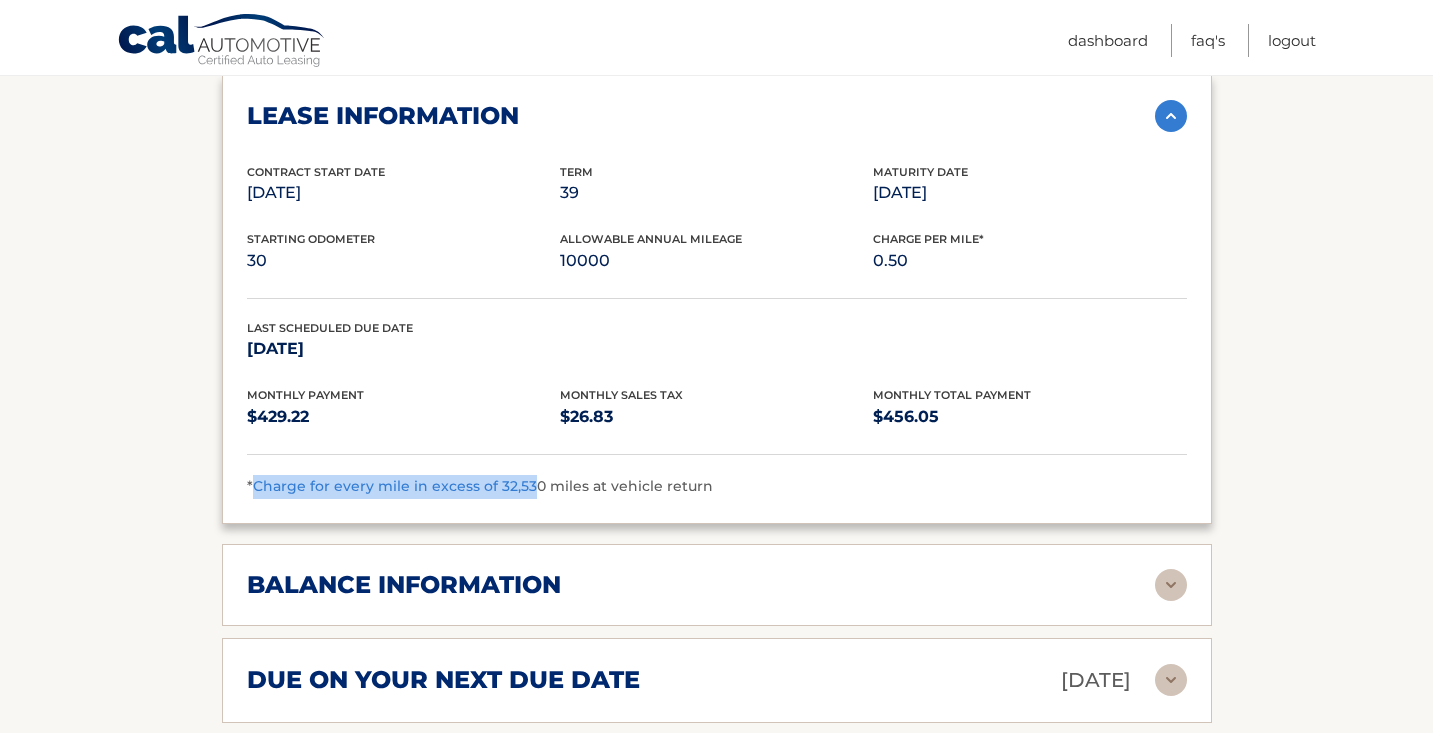 drag, startPoint x: 255, startPoint y: 477, endPoint x: 528, endPoint y: 463, distance: 273.35873 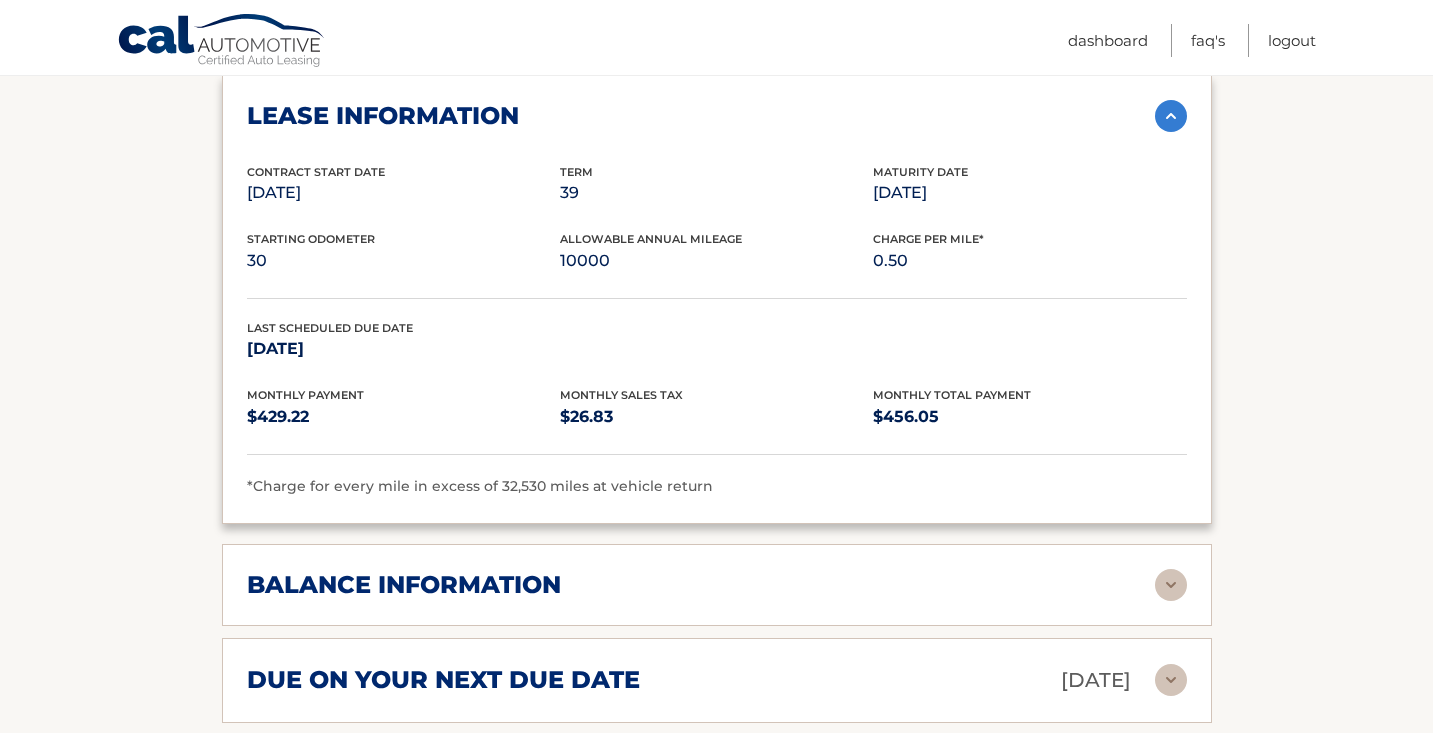 click on "Contract Start Date
[DATE], [DATE]
Term
39
Maturity Date
[DATE], [DATE]
Starting Odometer
30
Allowable Annual Mileage
10000
Charge Per Mile*
0.50
Last Scheduled Due Date
[DATE], [DATE]
Monthly Payment
$429.22
Monthly Sales Tax
$26.83
Monthly Total Payment
$456.05
*Charge for every mile in excess of 32,530 miles at vehicle return" at bounding box center (717, 331) 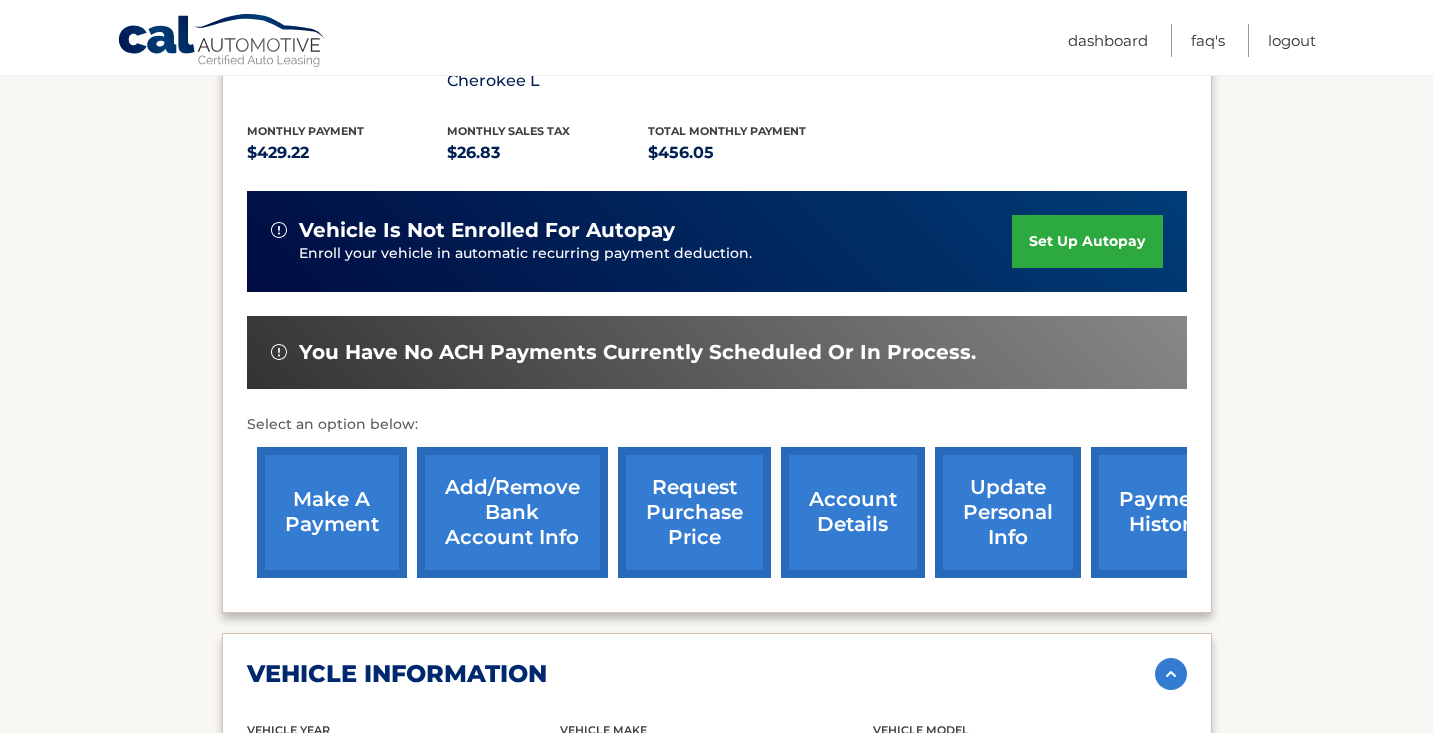 scroll, scrollTop: 439, scrollLeft: 0, axis: vertical 